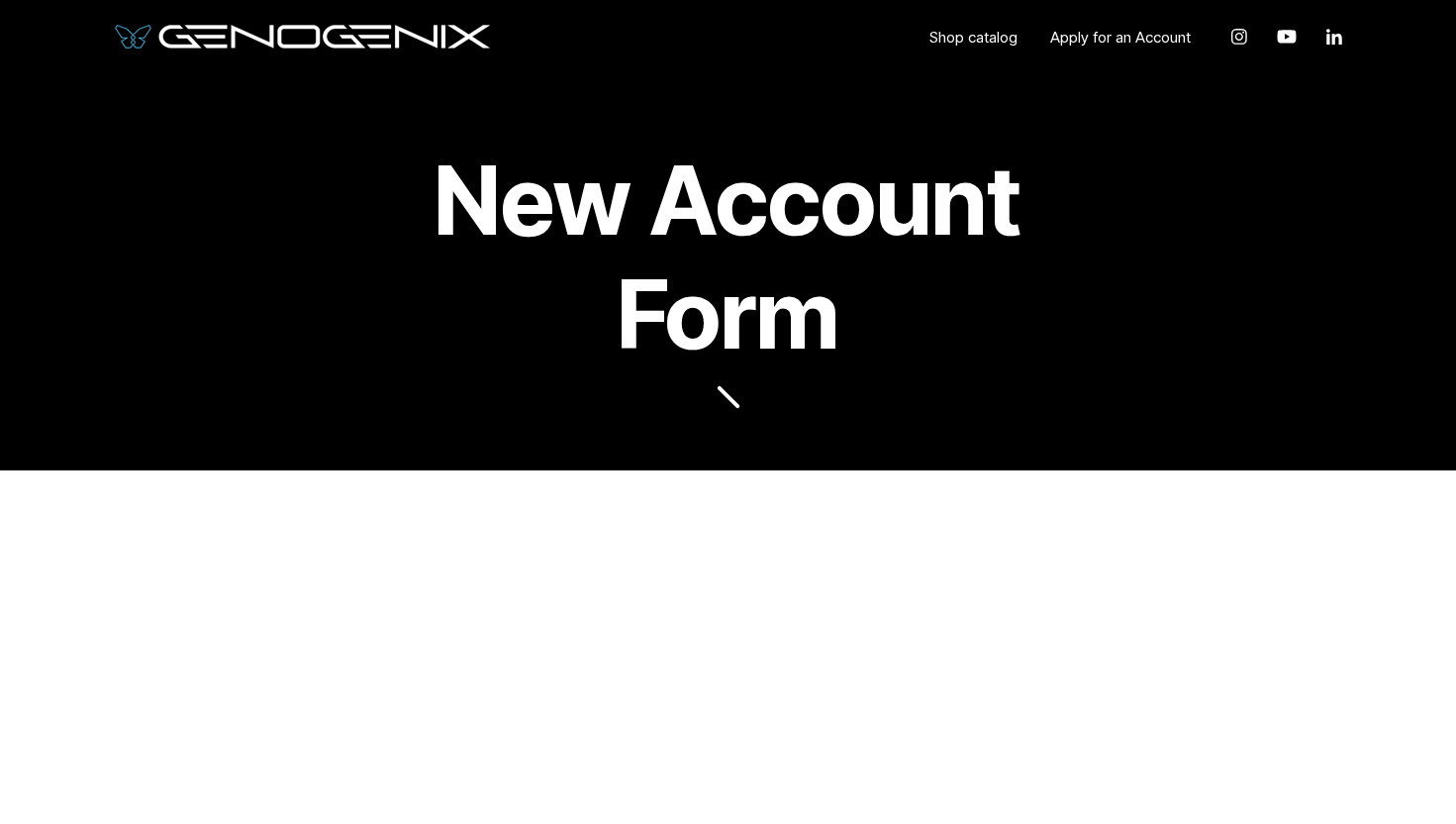 scroll, scrollTop: 0, scrollLeft: 0, axis: both 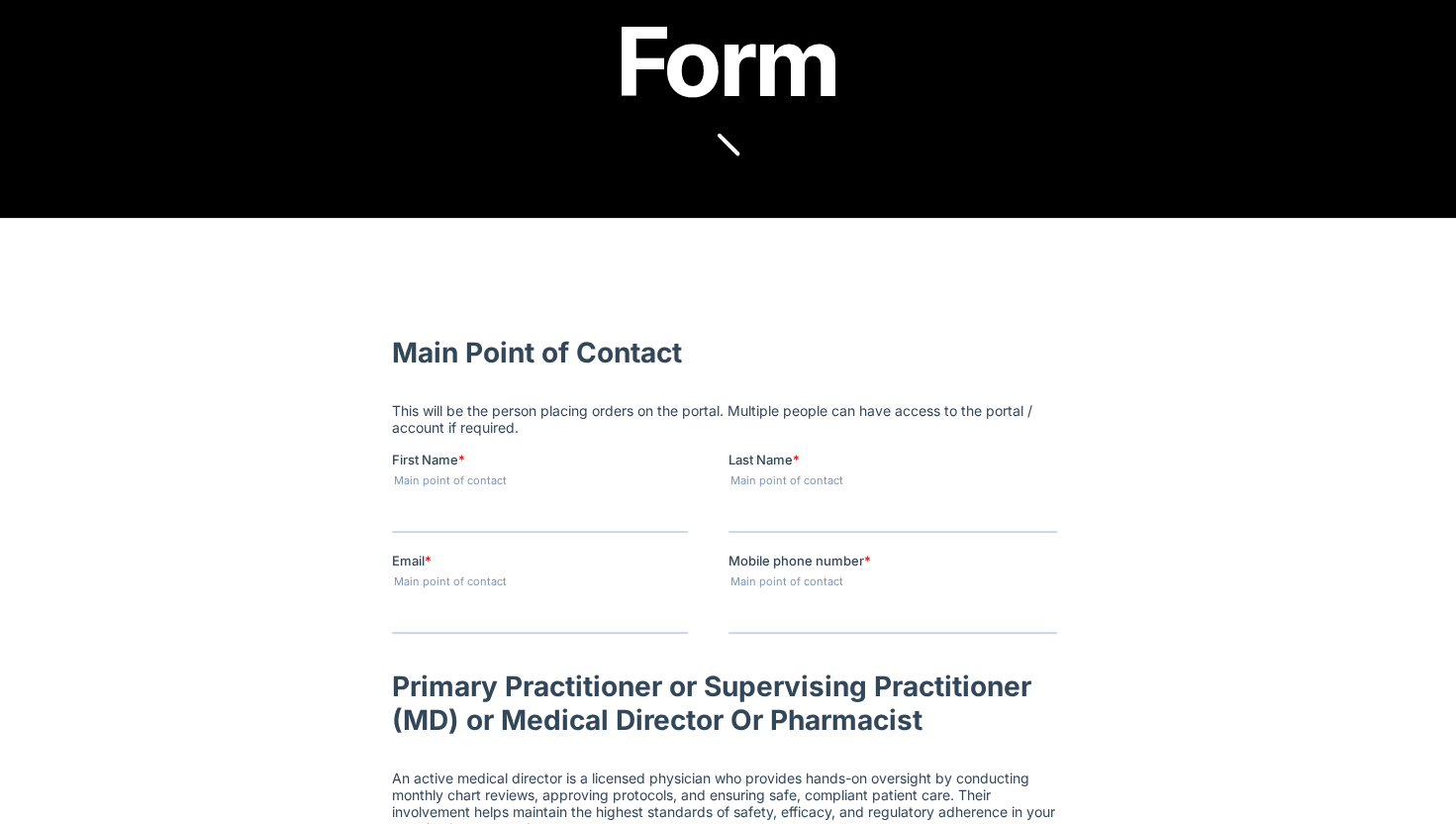 click on "First Name *" at bounding box center [538, 512] 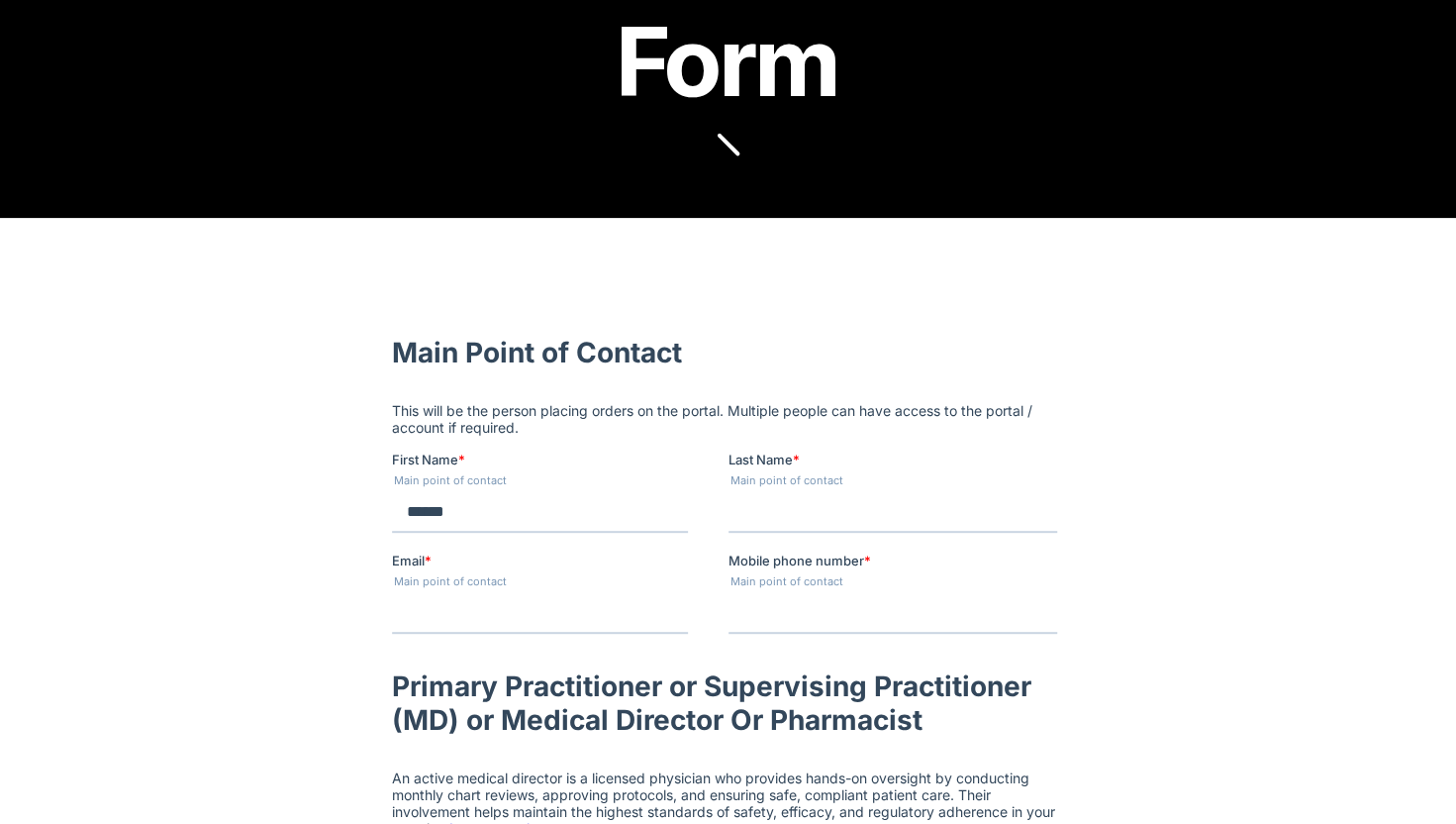 type on "*******" 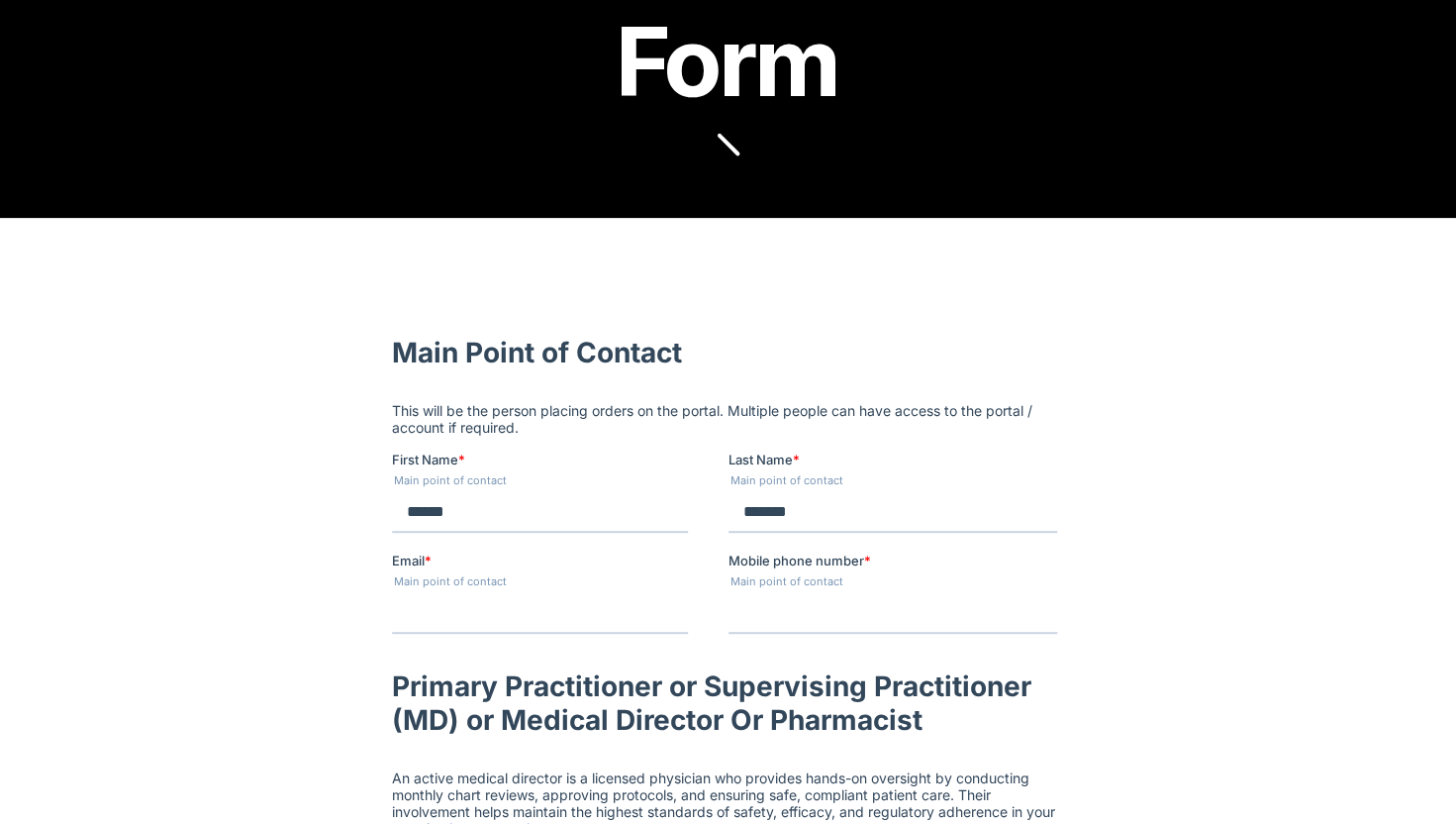 type on "**********" 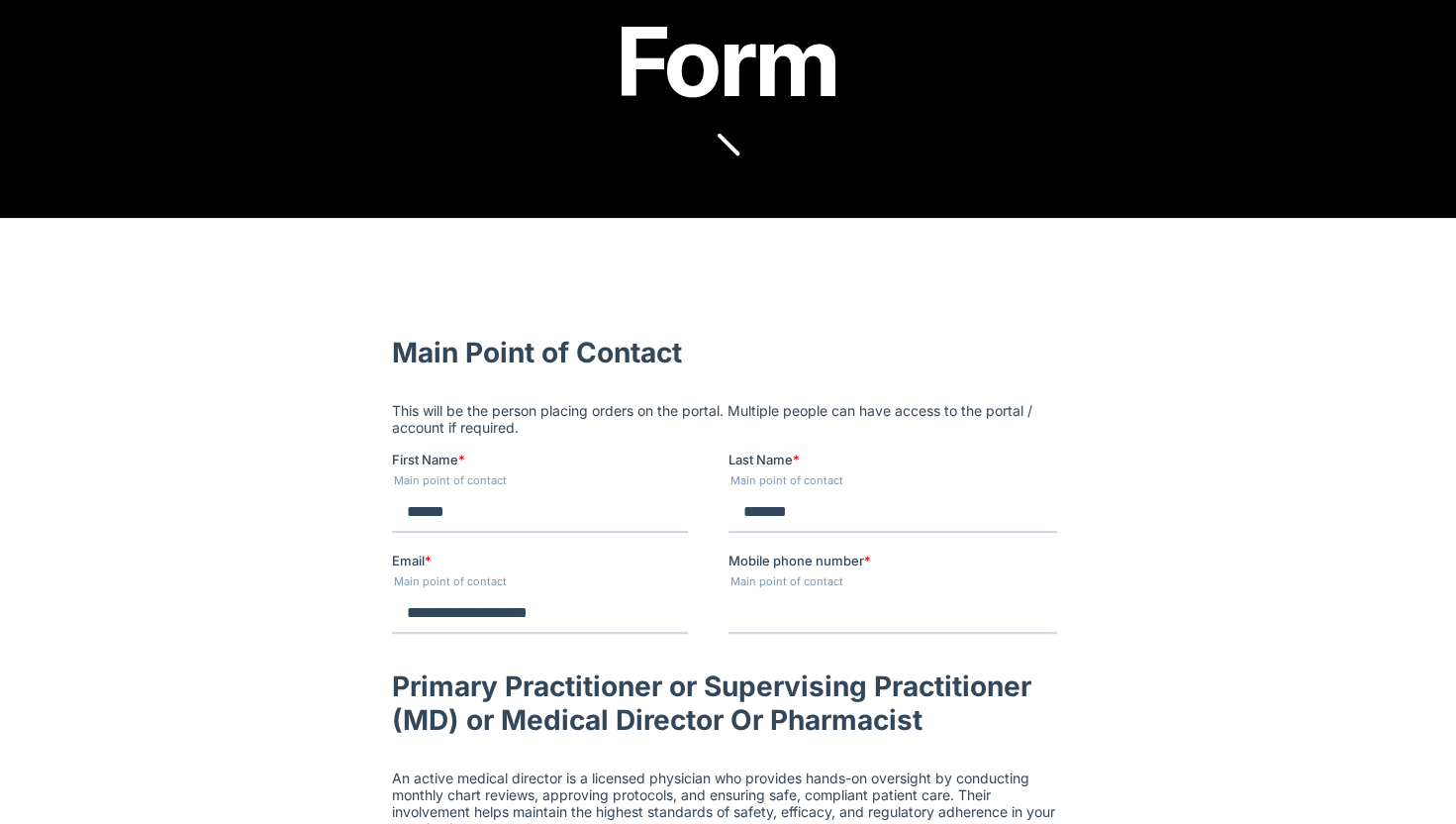 type on "**********" 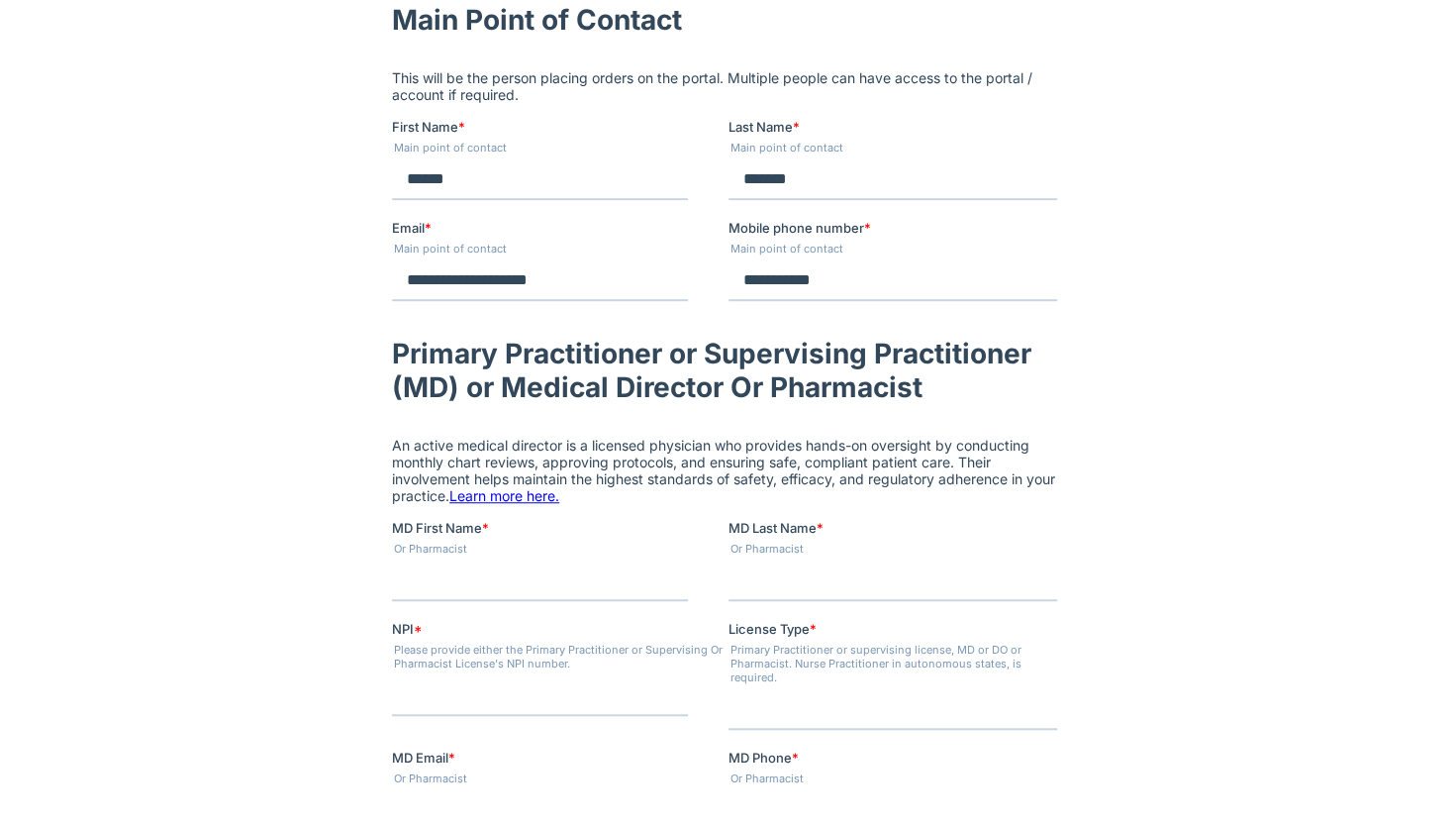 scroll, scrollTop: 587, scrollLeft: 0, axis: vertical 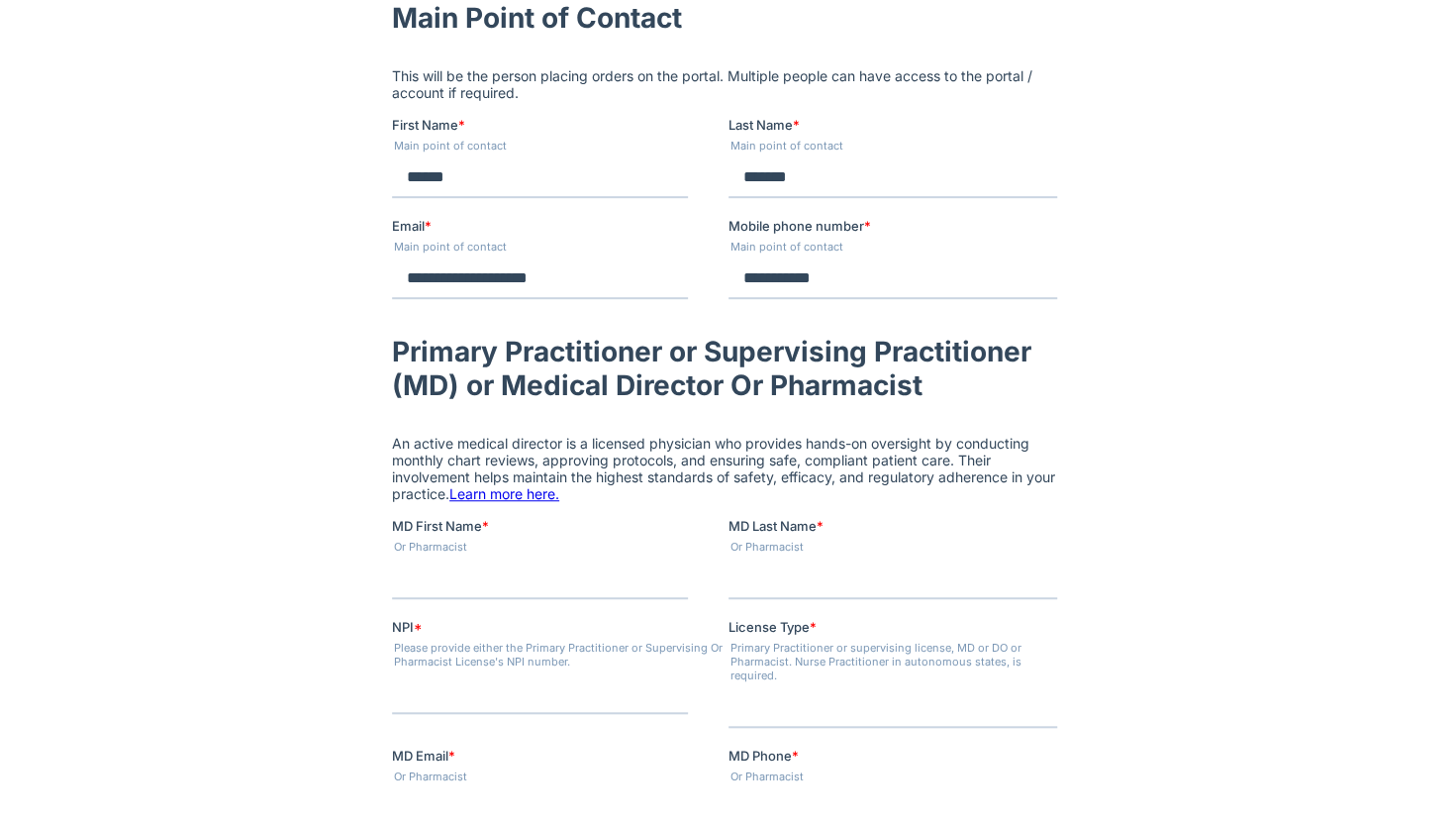 click on "MD First Name *" at bounding box center [538, 579] 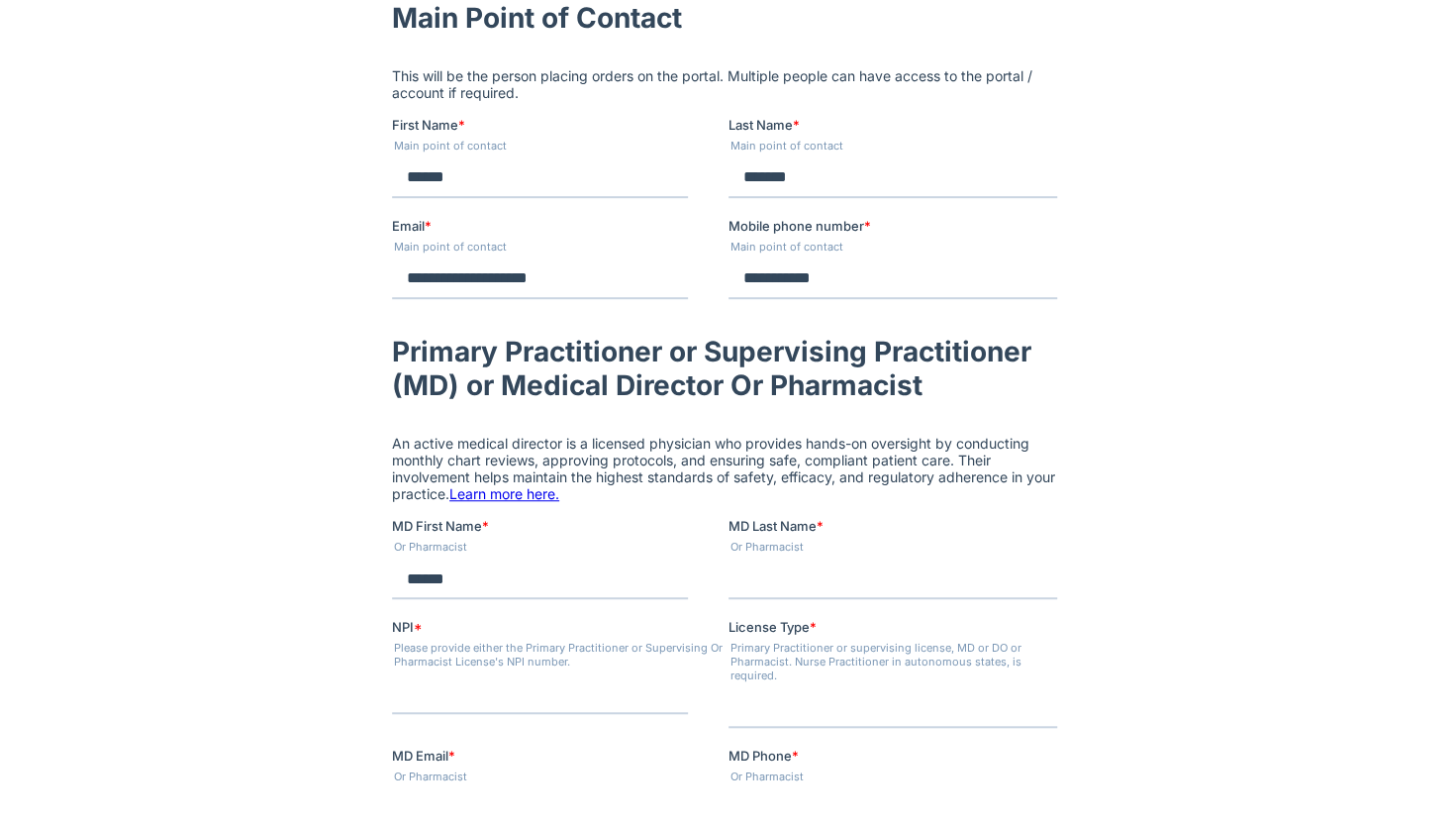 type on "*******" 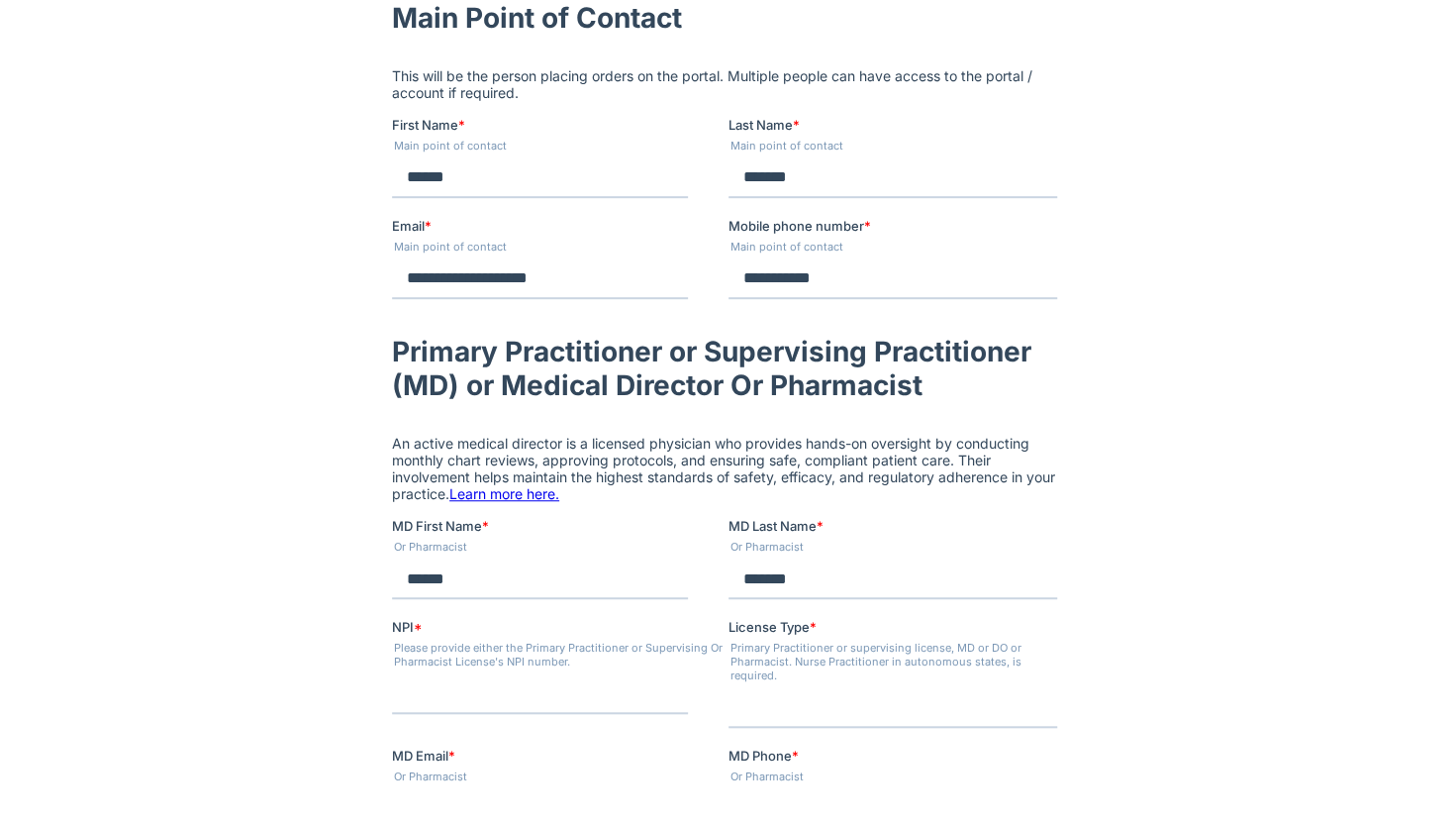 type on "**********" 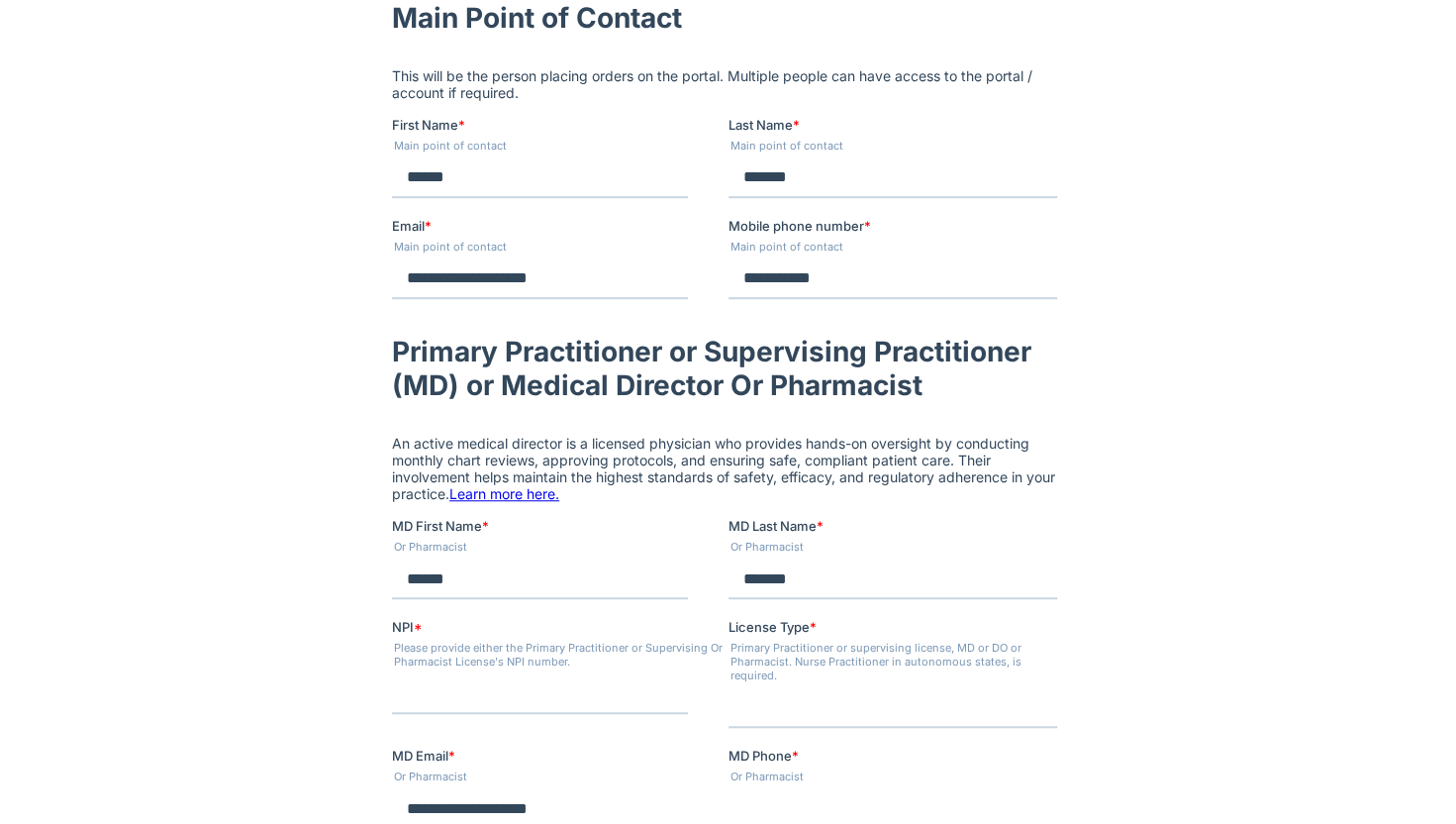 type on "**********" 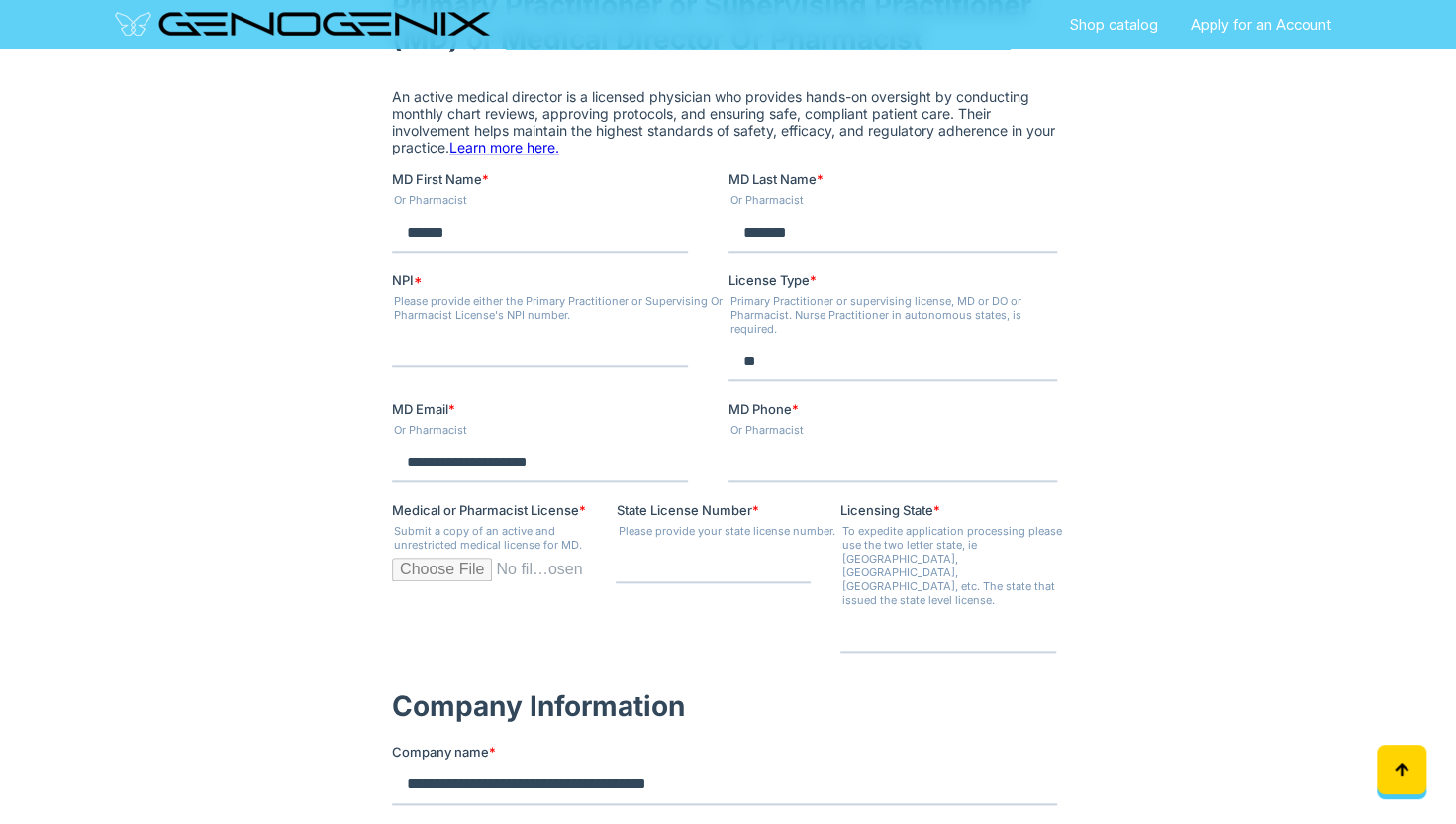 scroll, scrollTop: 935, scrollLeft: 0, axis: vertical 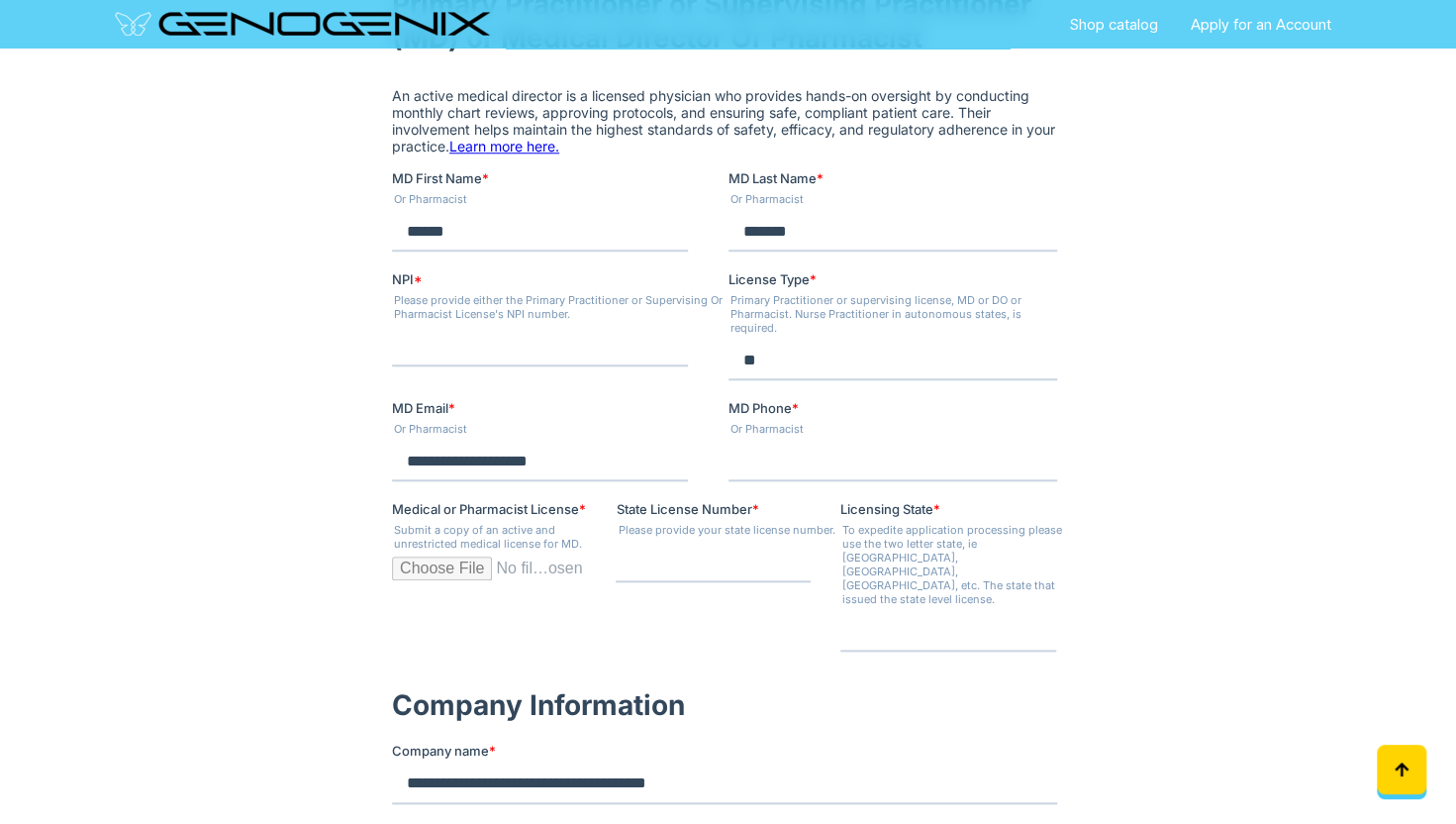 click on "State License Number *" at bounding box center (712, 563) 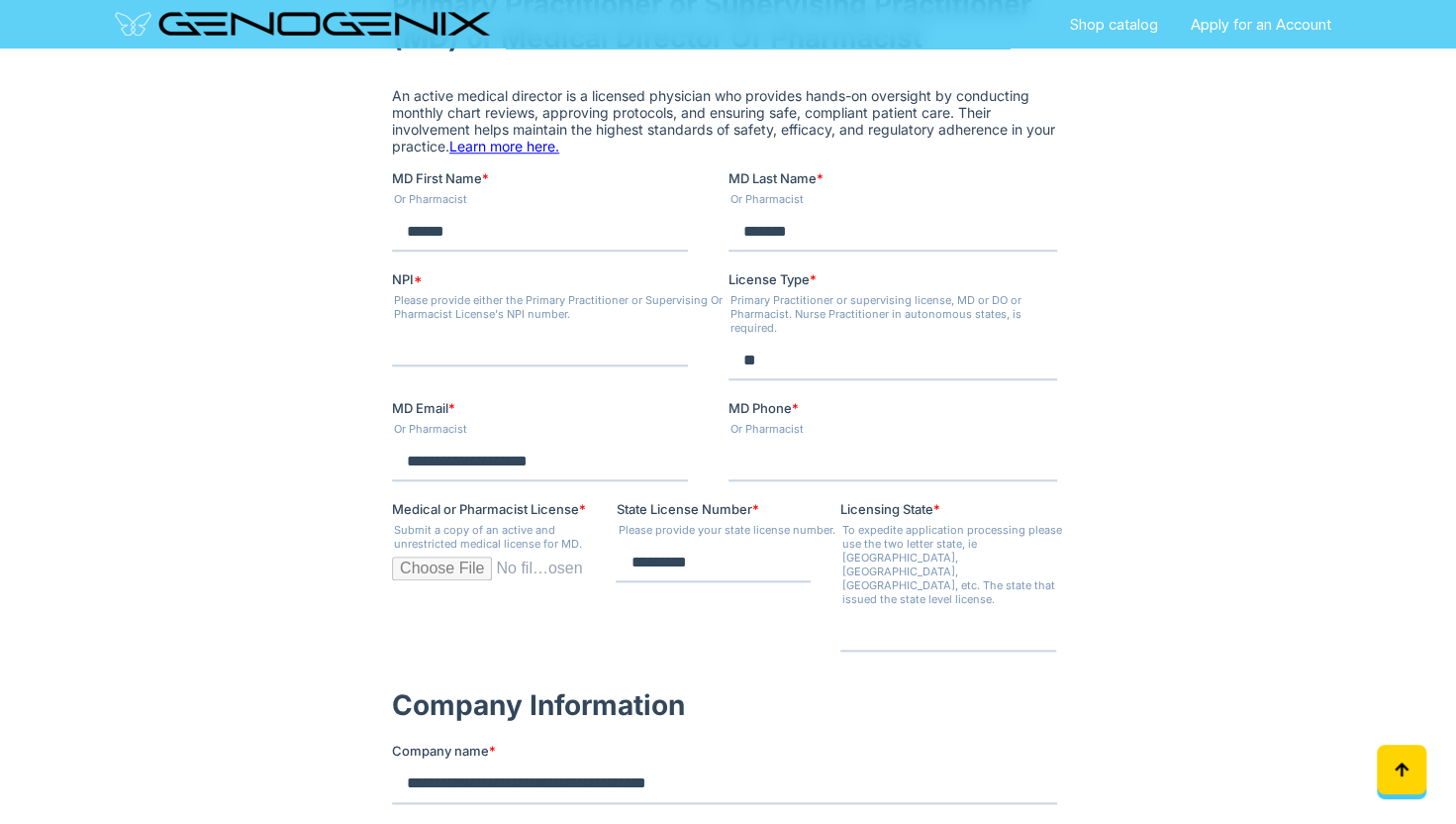 type on "*********" 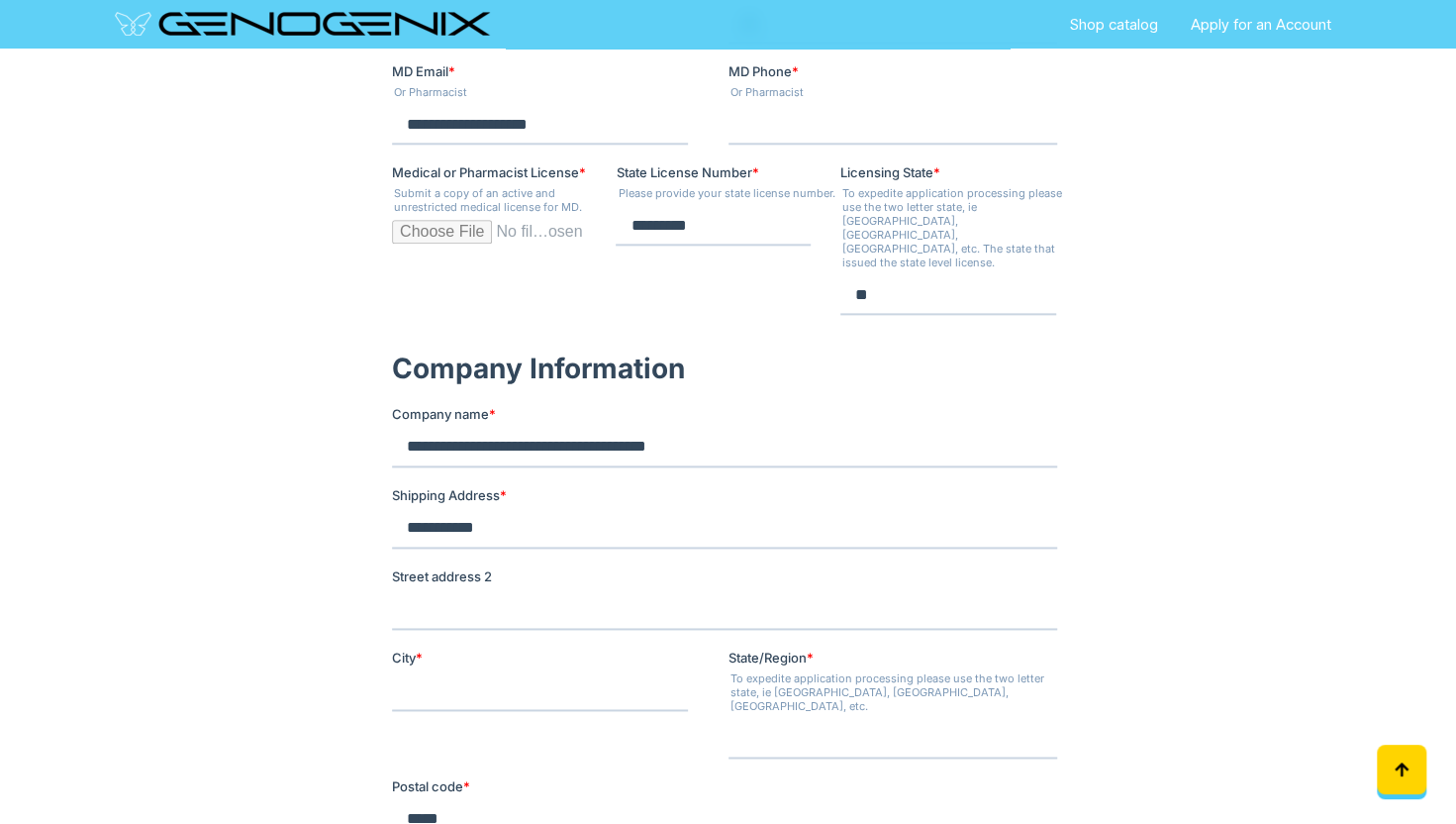scroll, scrollTop: 1276, scrollLeft: 0, axis: vertical 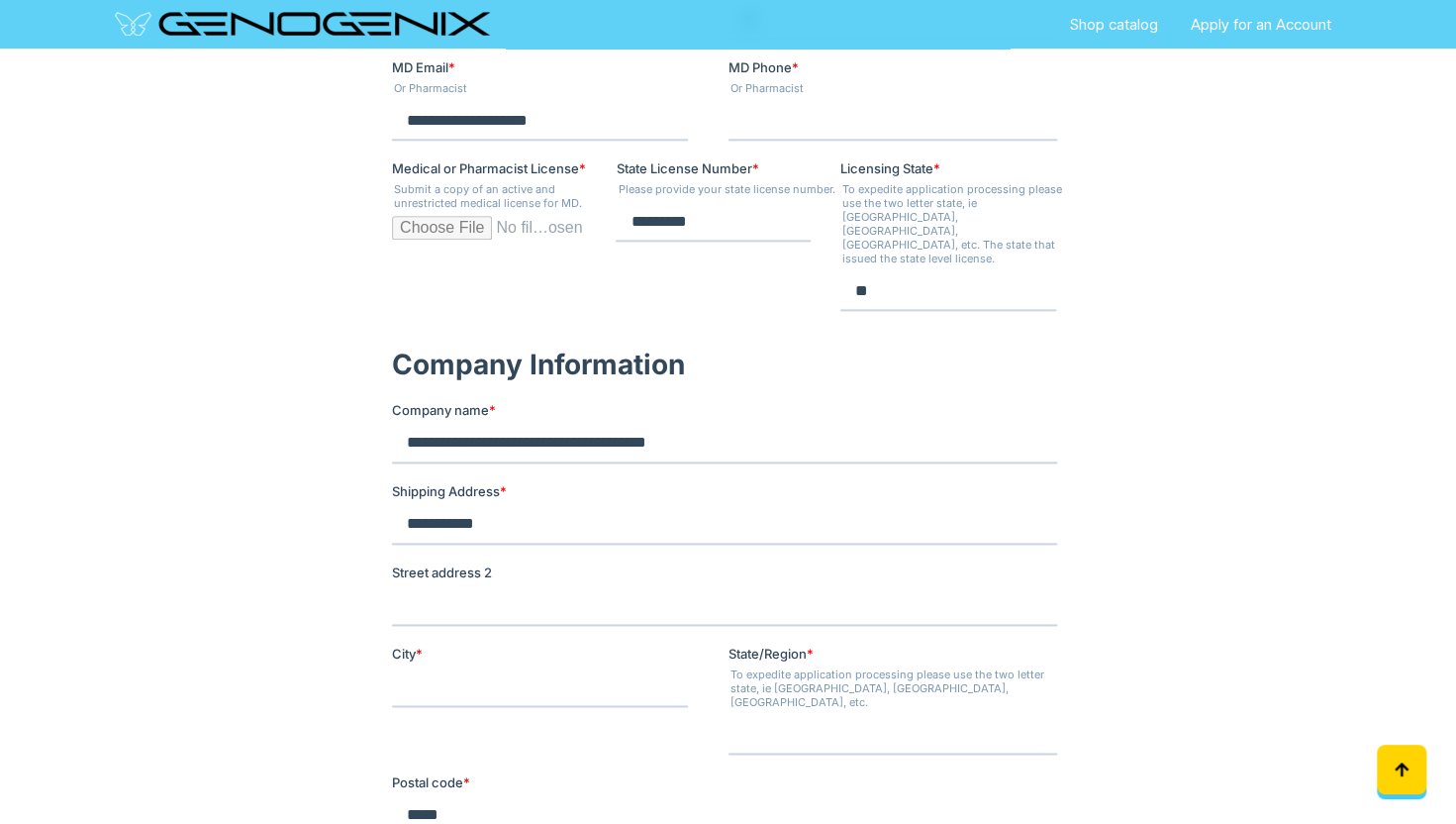 type on "**" 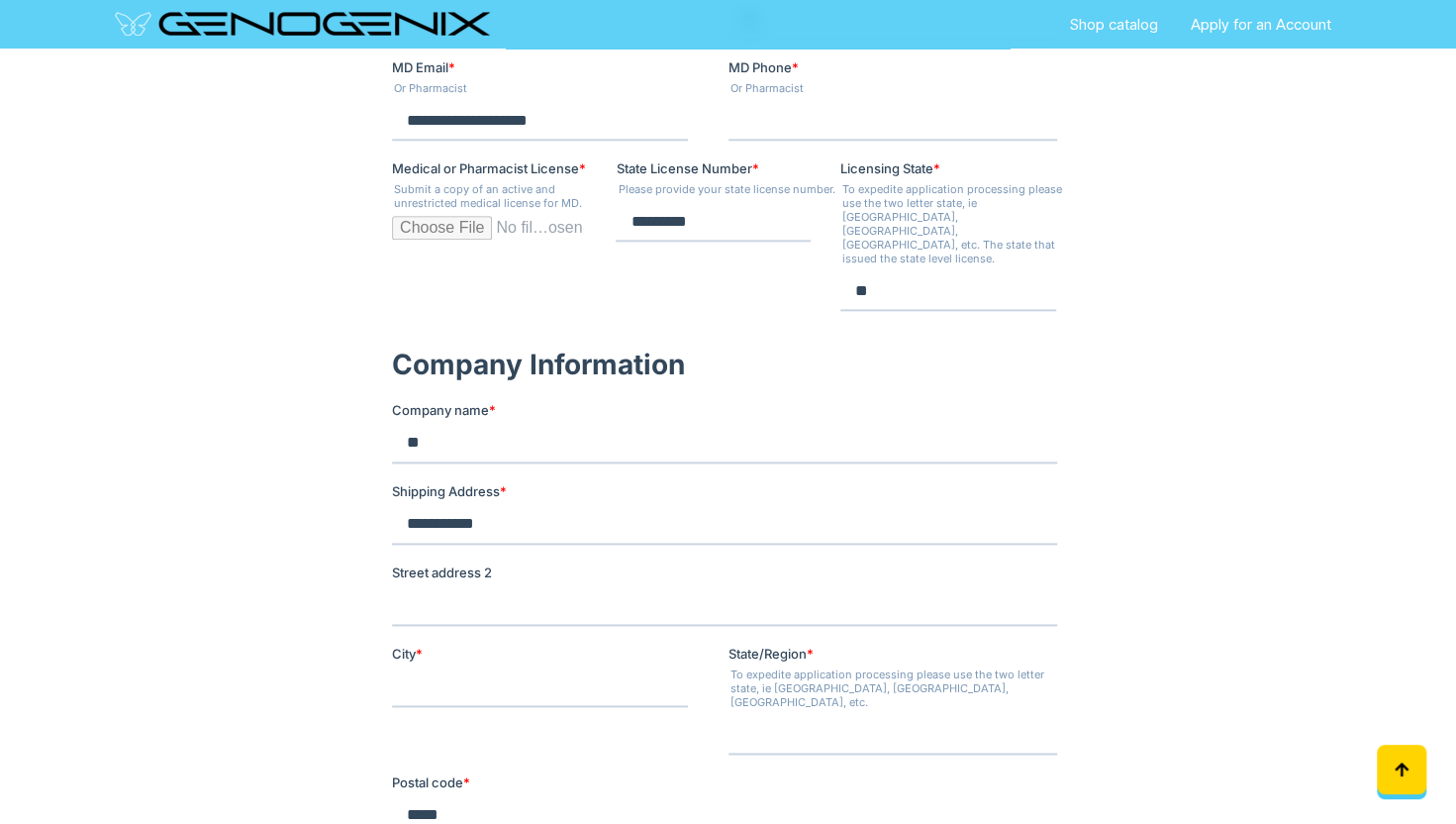 type on "*" 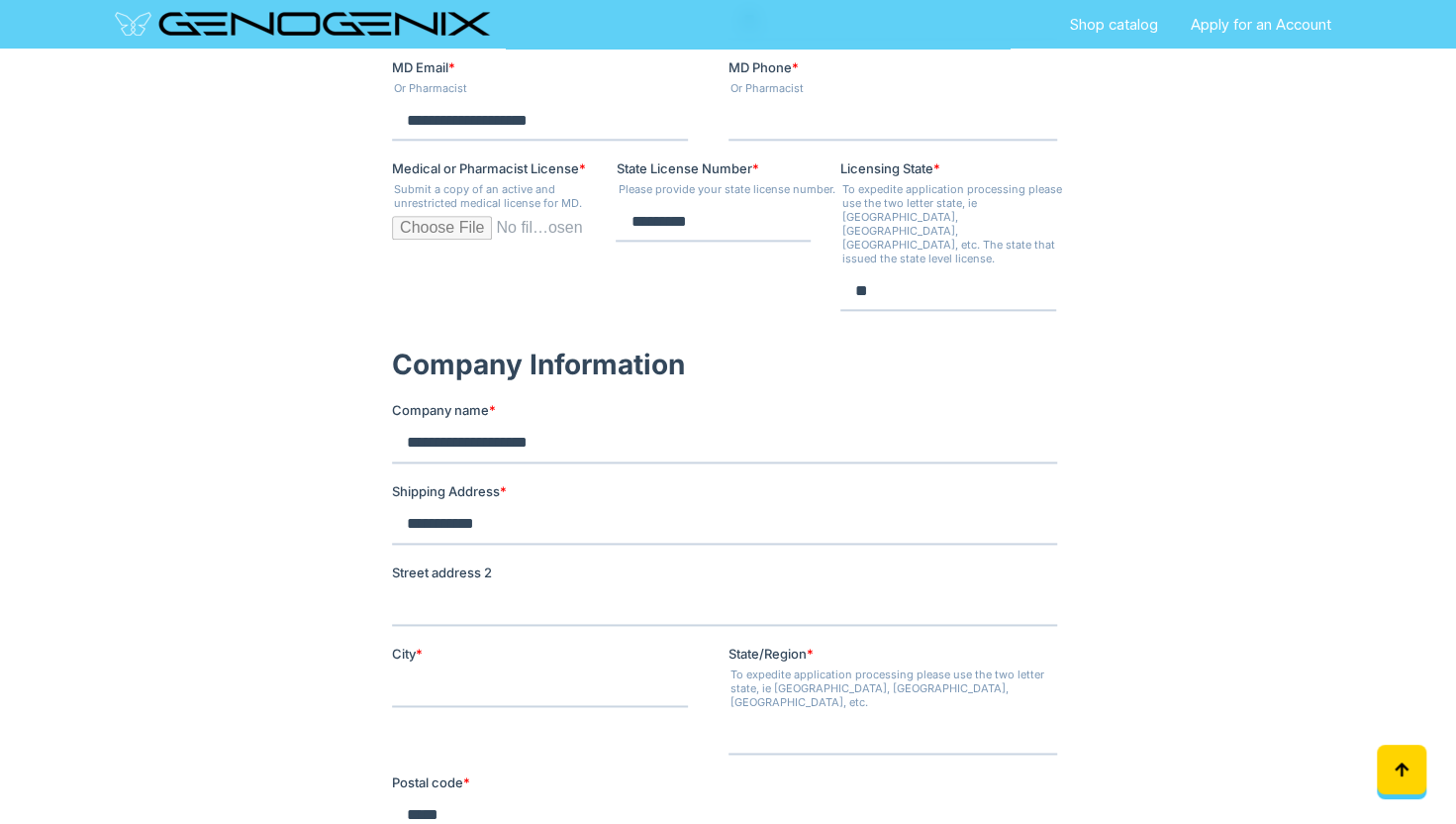 type on "**********" 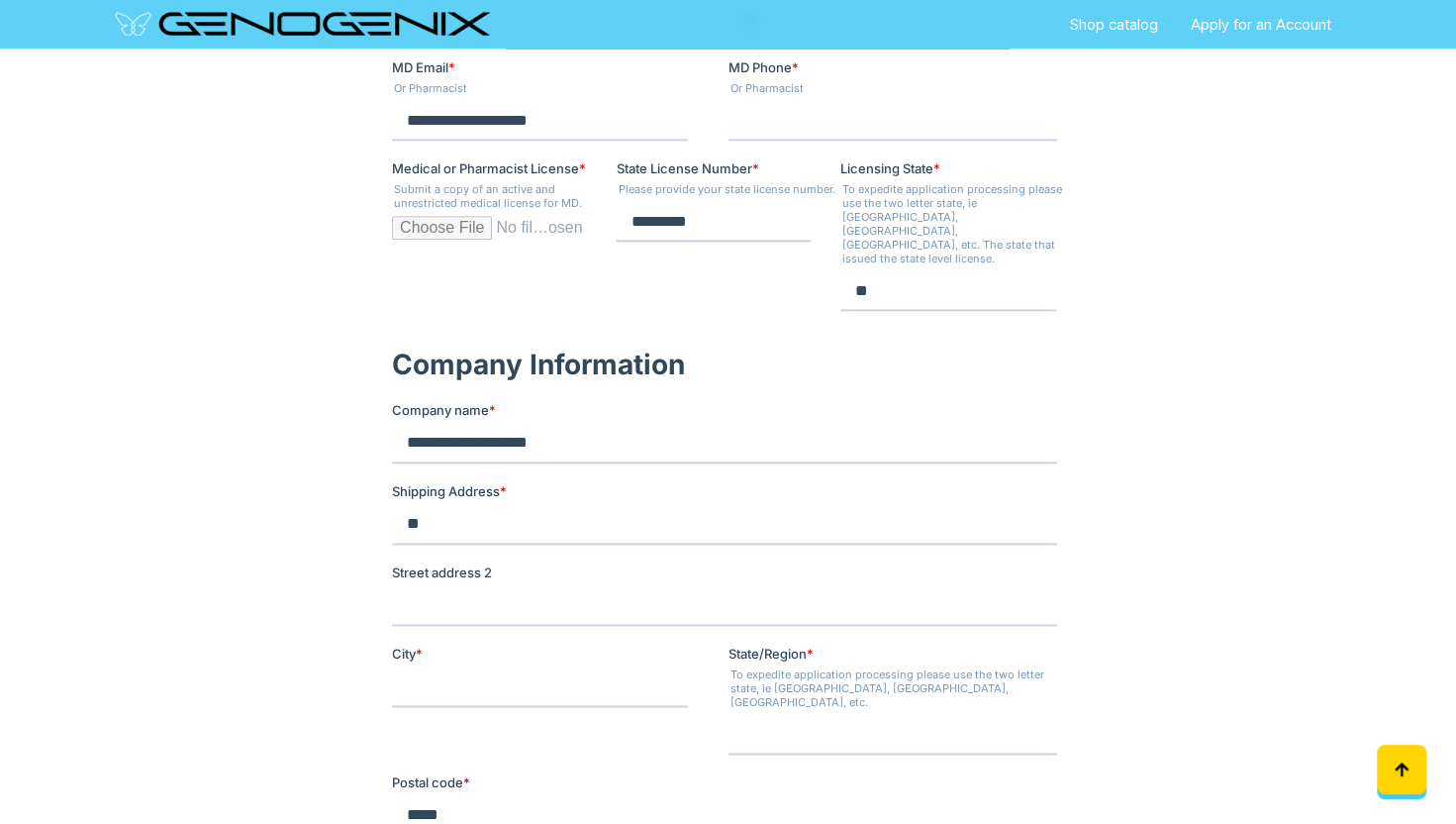 type on "*" 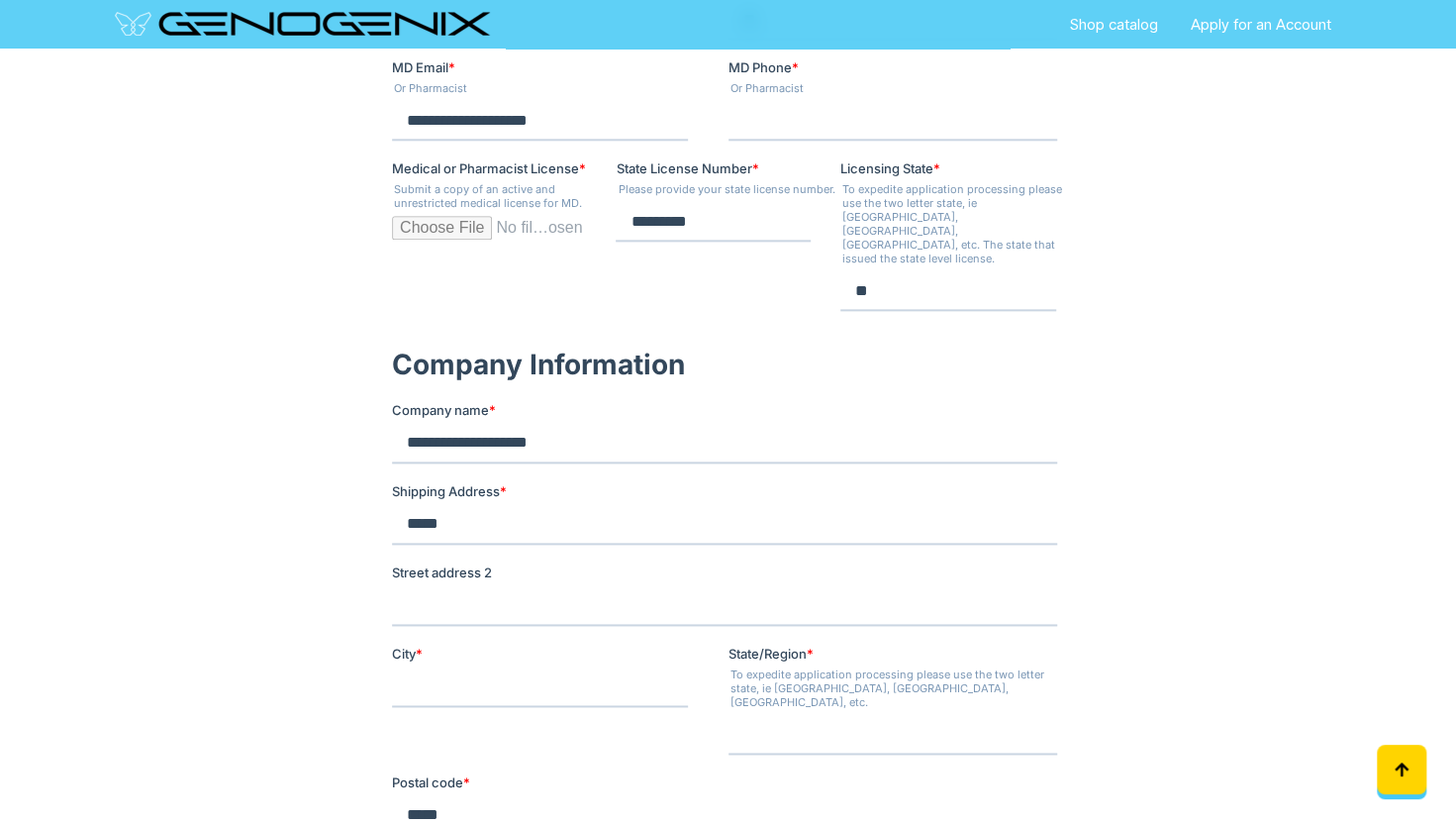 type on "**********" 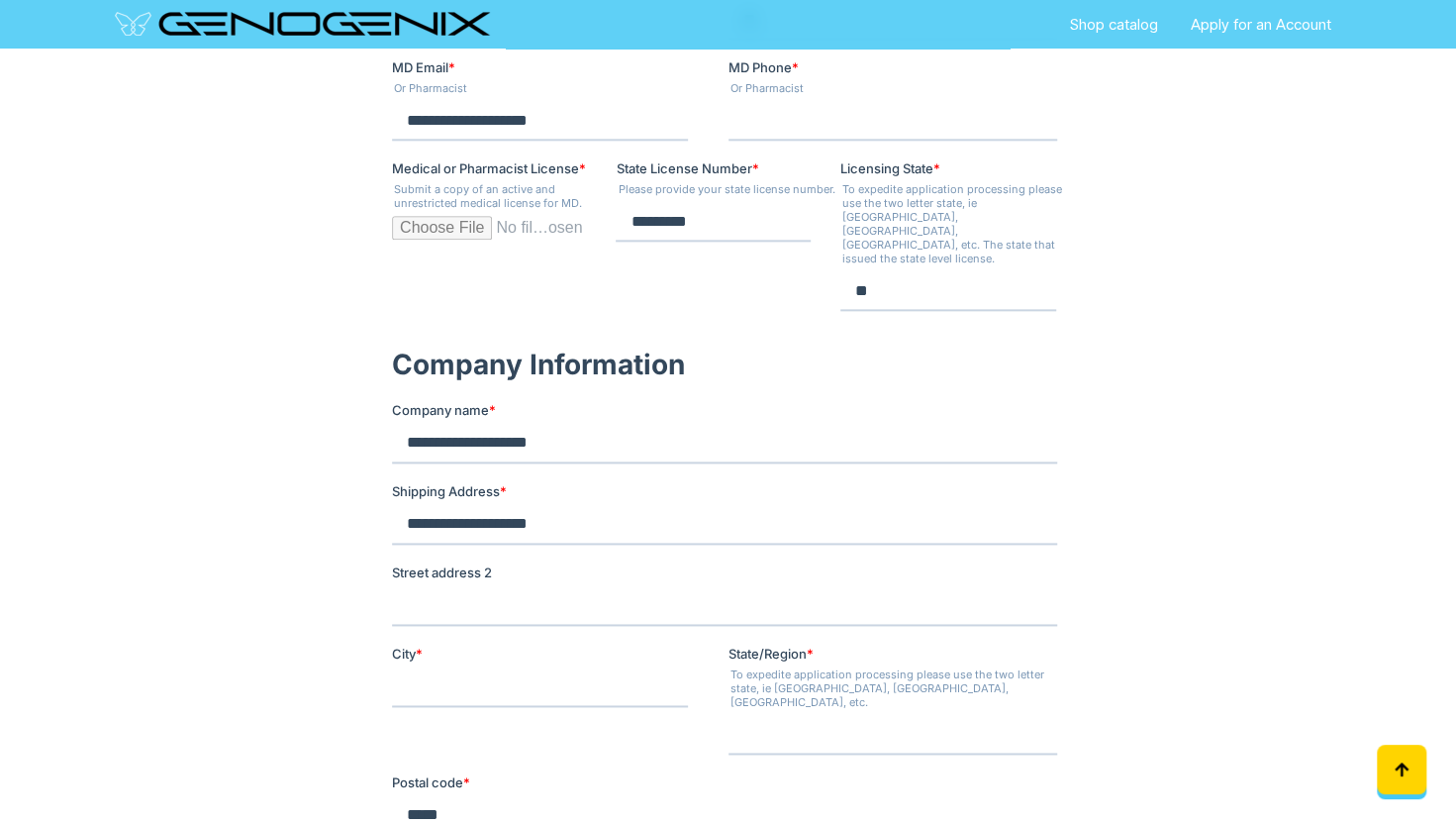 type on "*******" 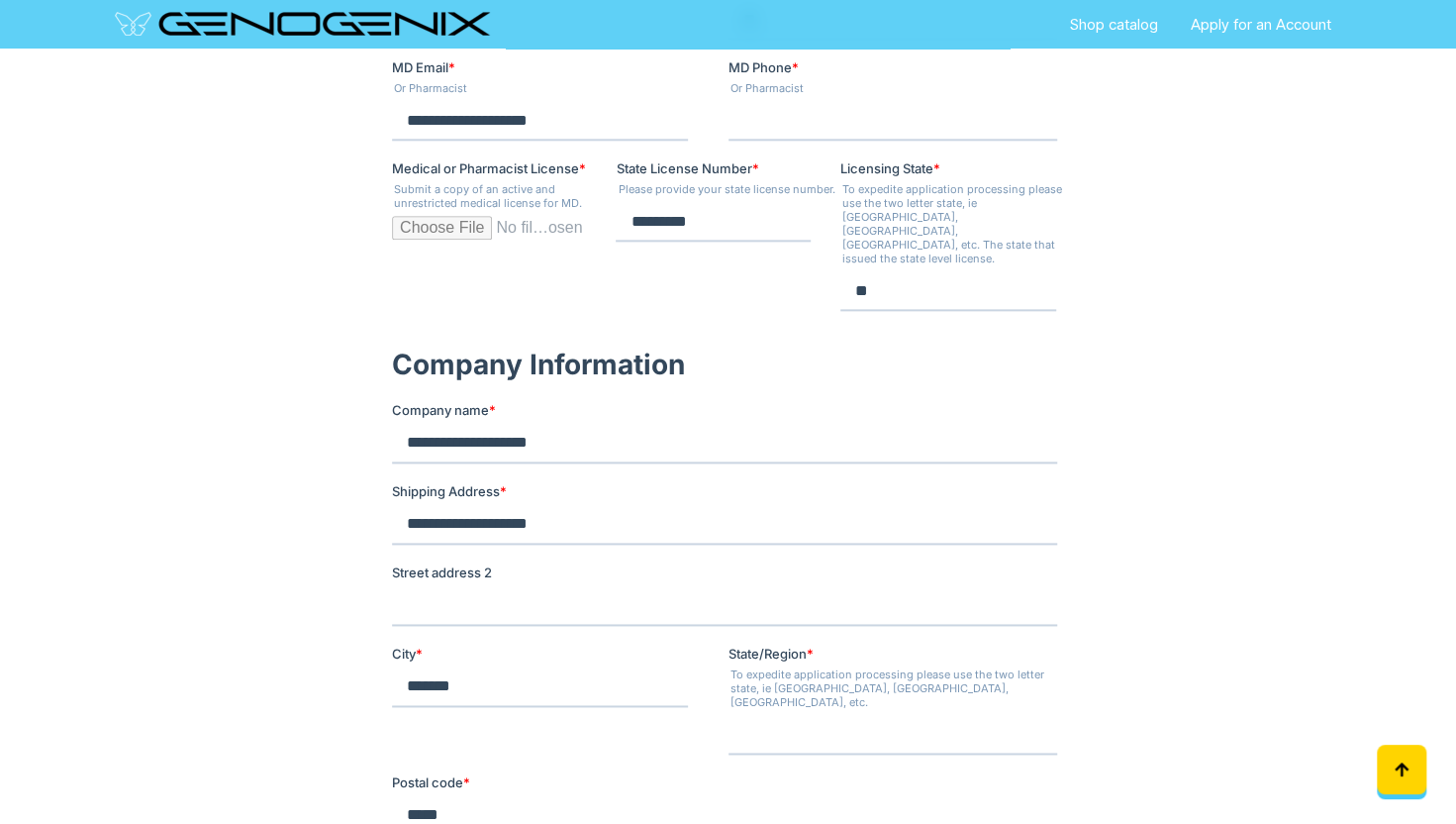 type on "**" 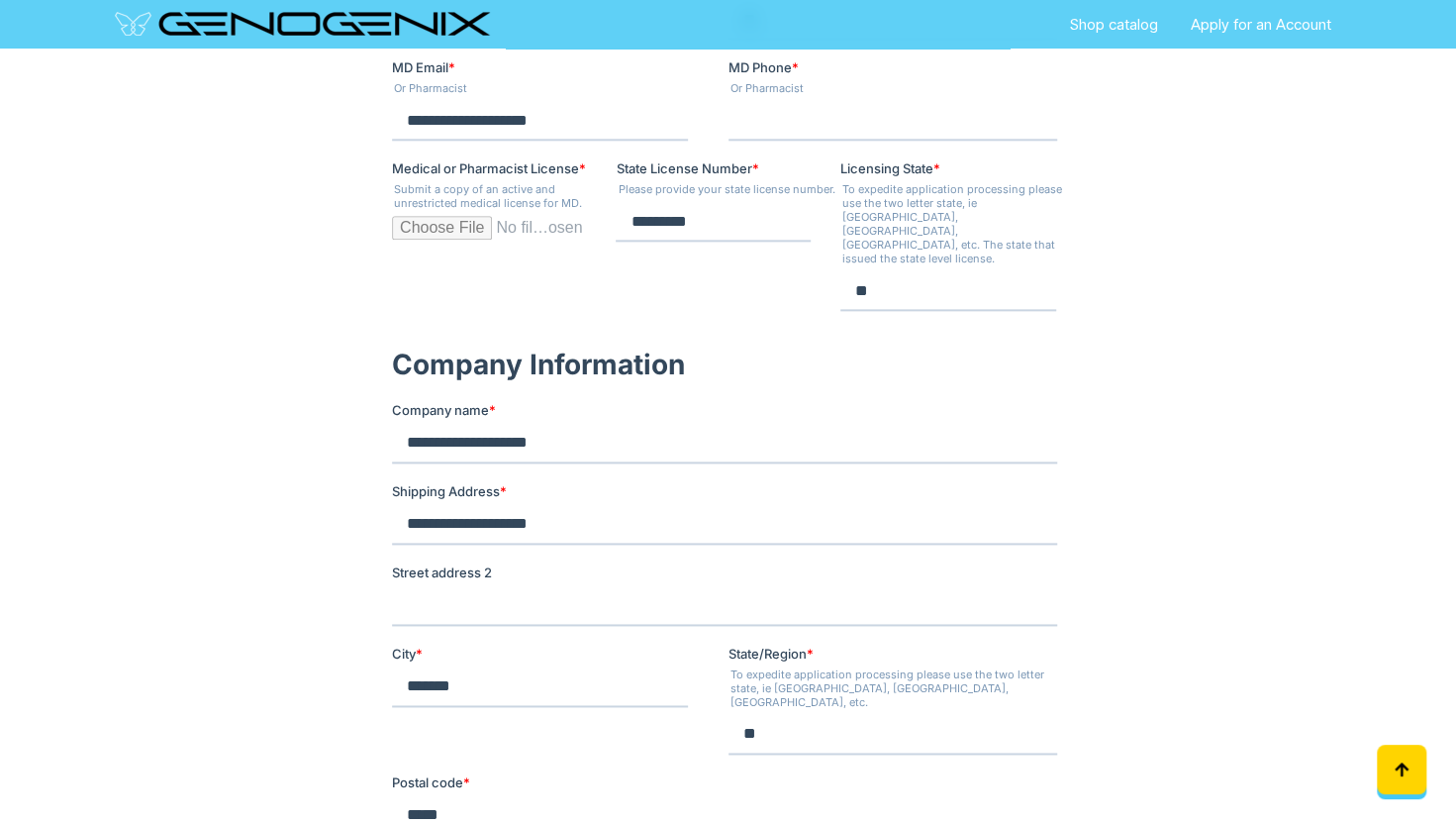 click on "**********" at bounding box center [724, 444] 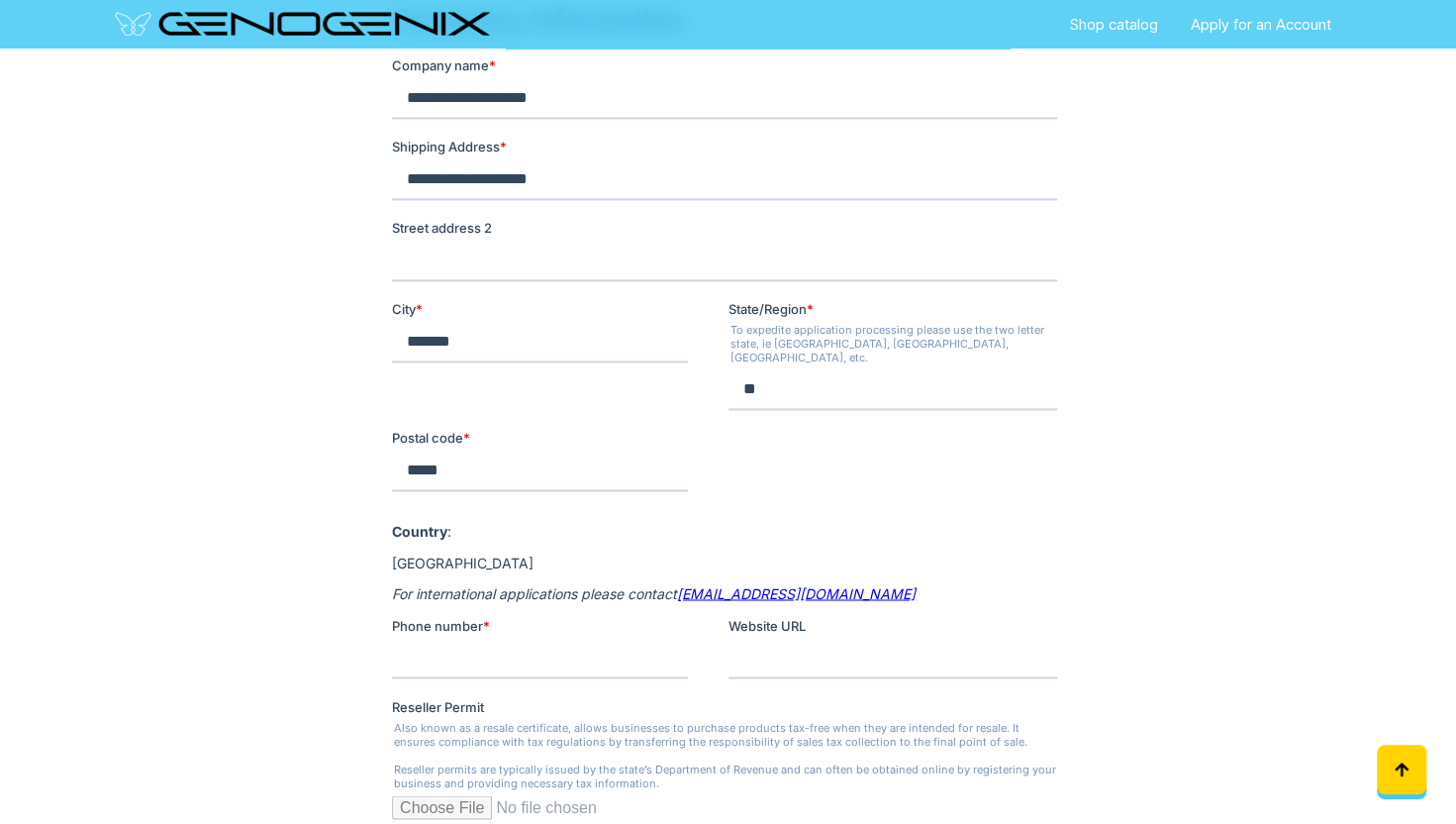 scroll, scrollTop: 1621, scrollLeft: 0, axis: vertical 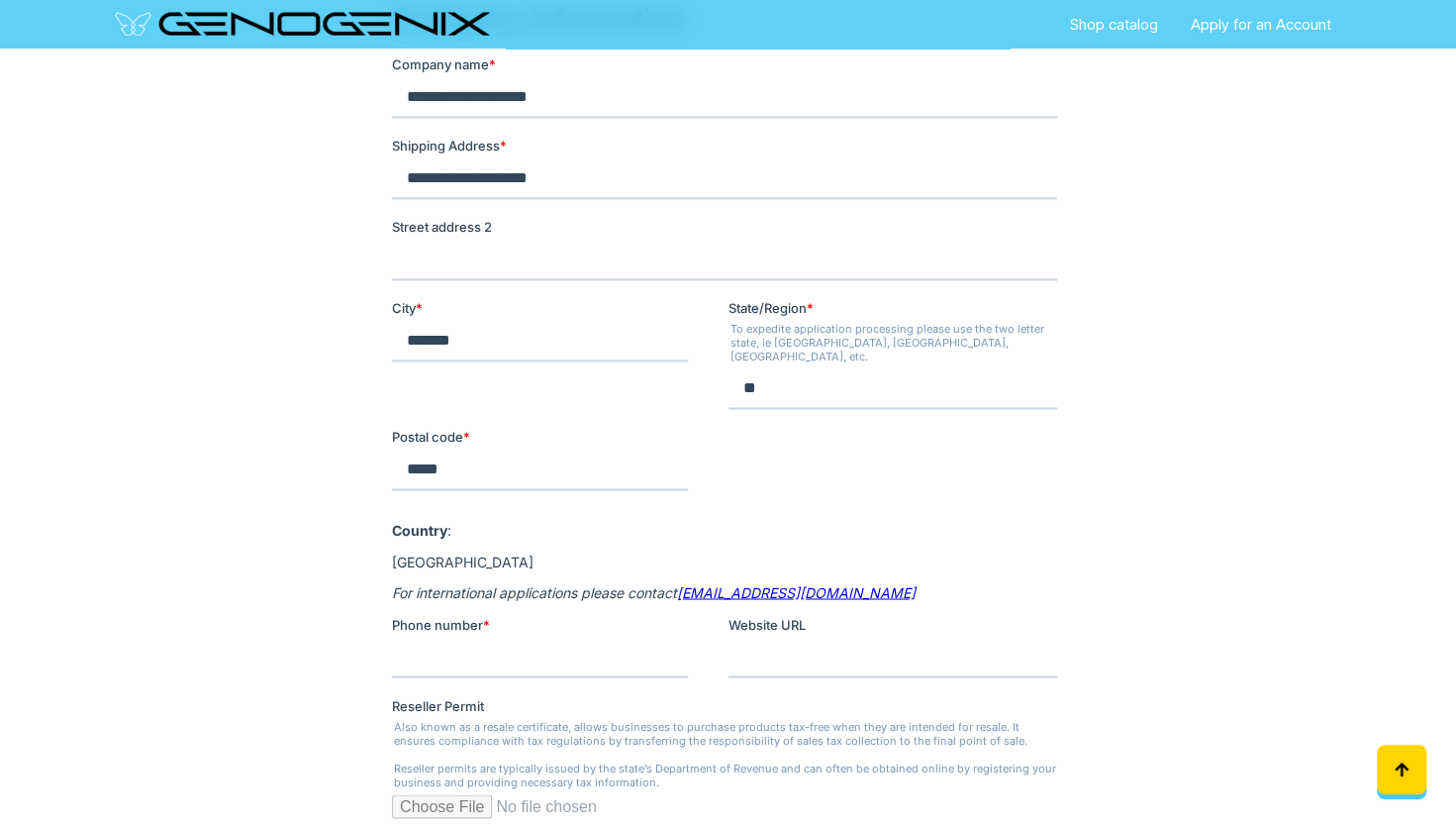click on "Phone number *" at bounding box center [538, 658] 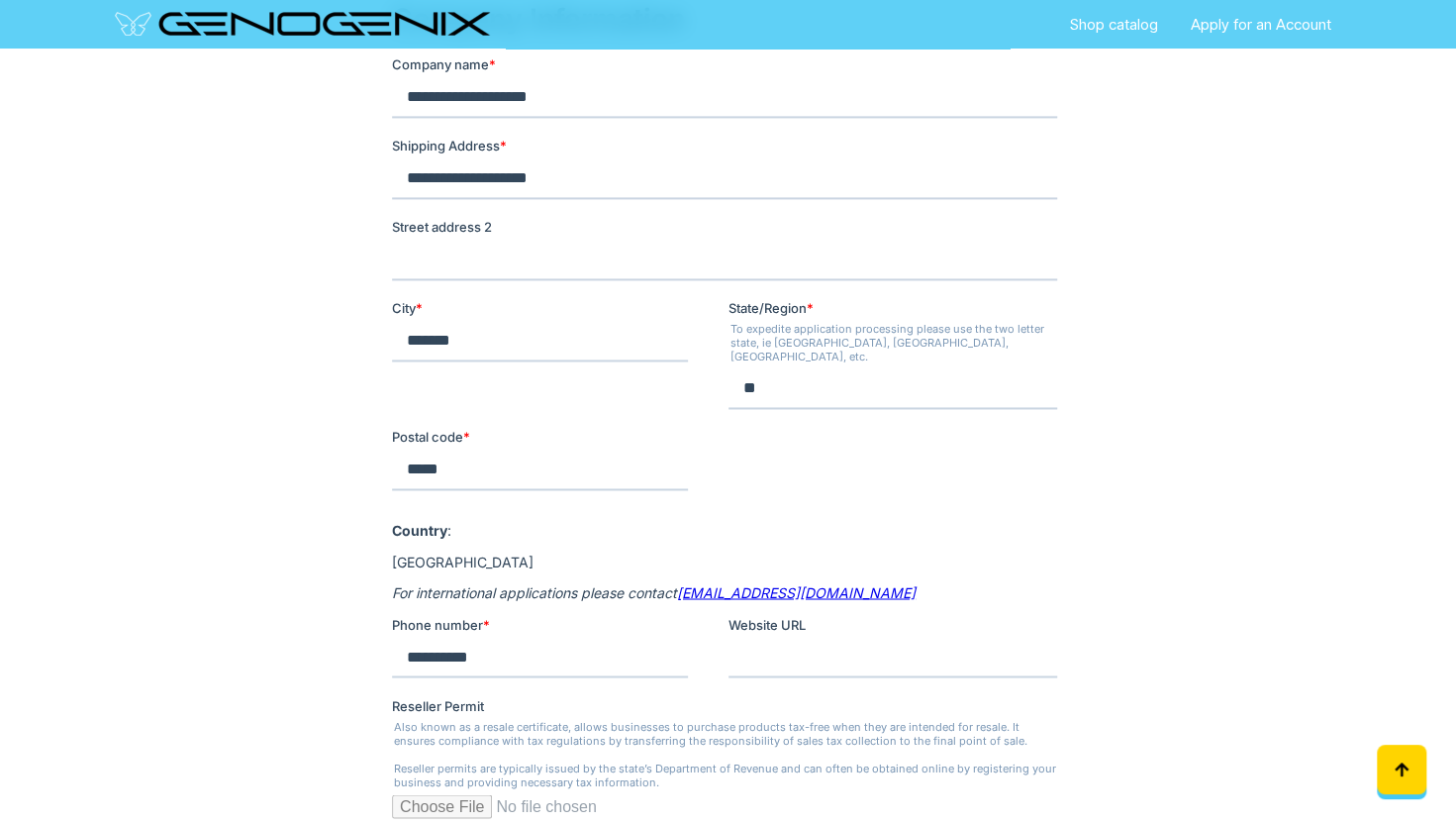 type on "**********" 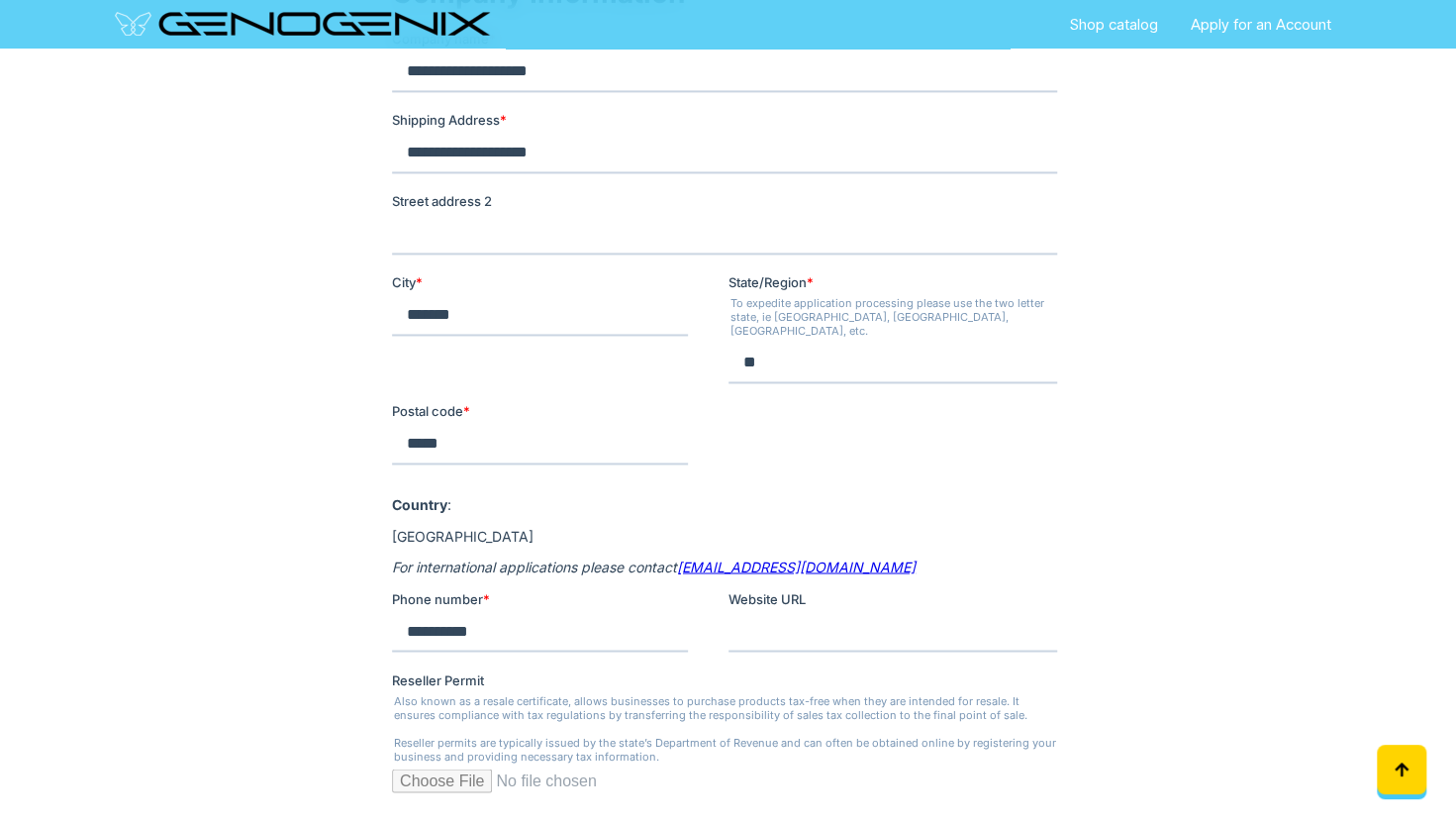 click on "Website URL" at bounding box center [892, 632] 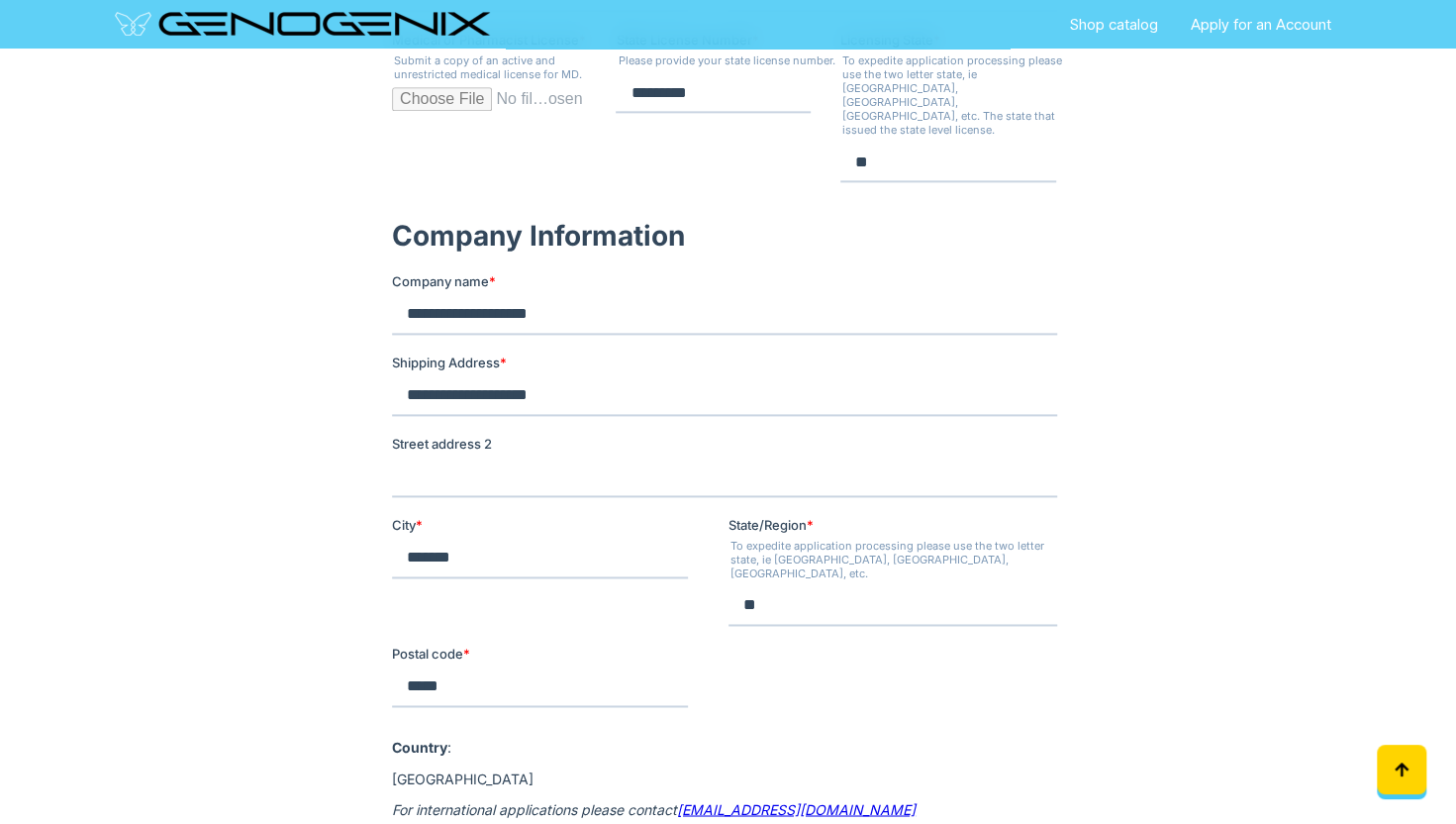 scroll, scrollTop: 1399, scrollLeft: 0, axis: vertical 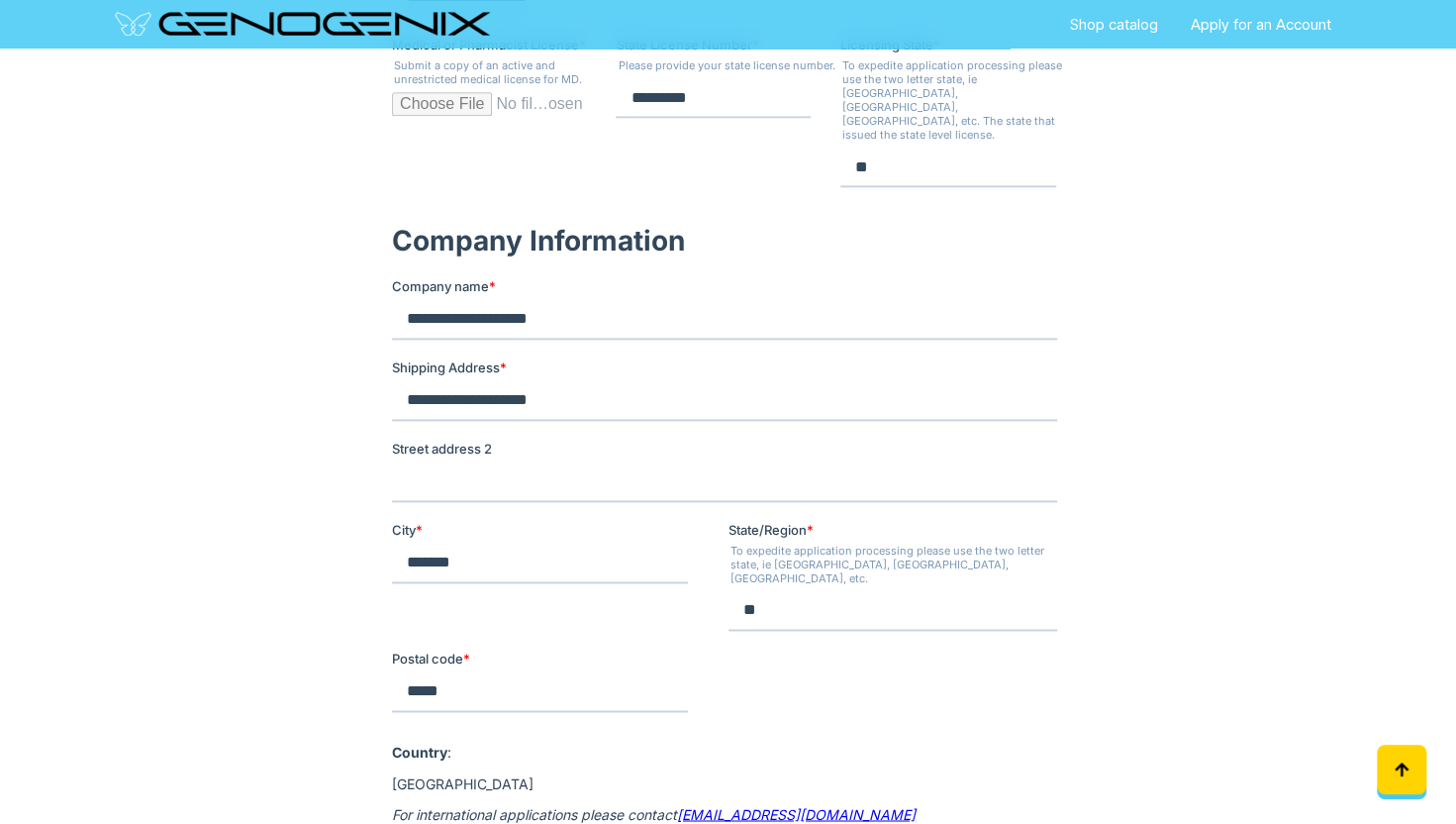 type on "**********" 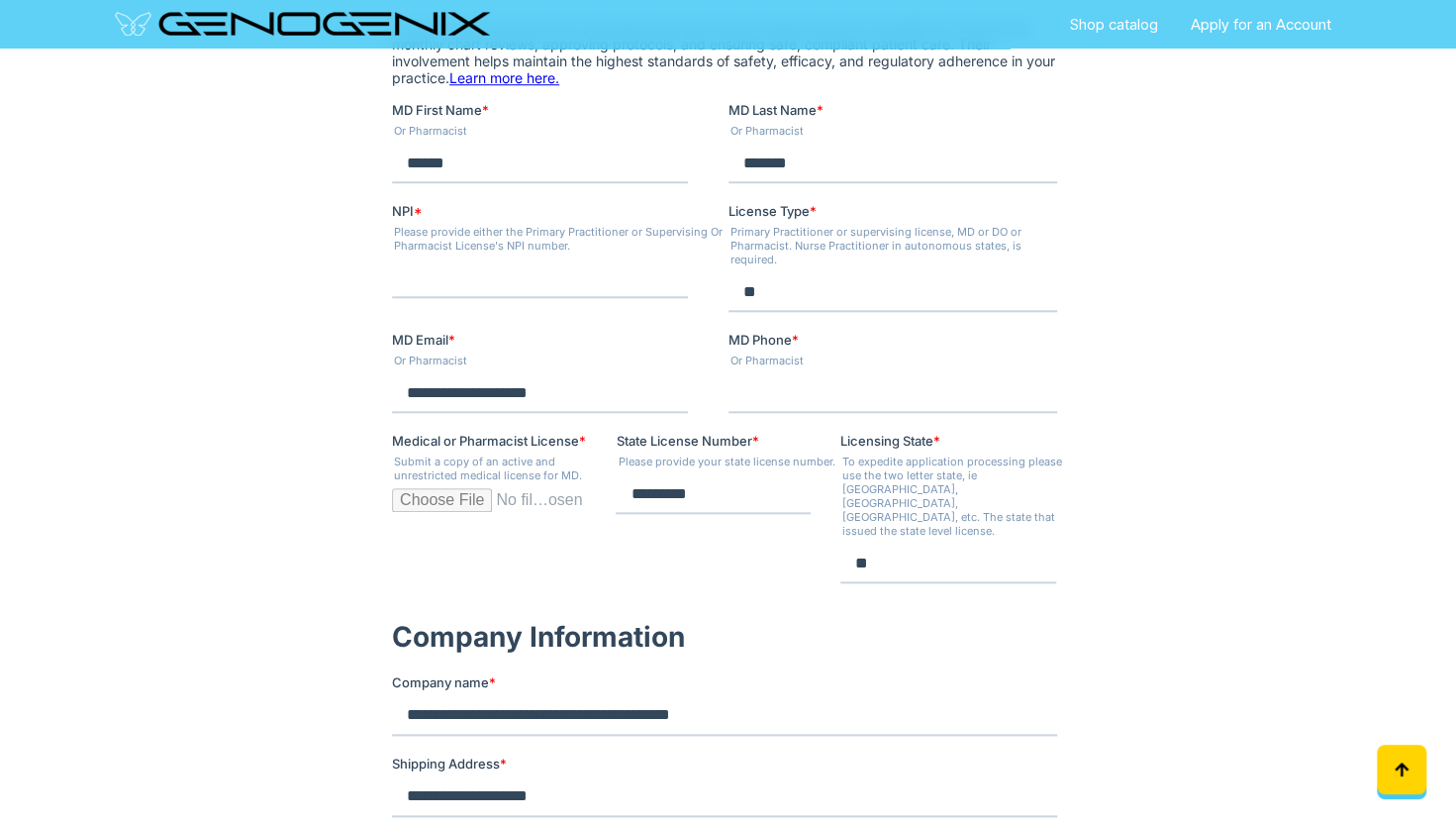 scroll, scrollTop: 1002, scrollLeft: 0, axis: vertical 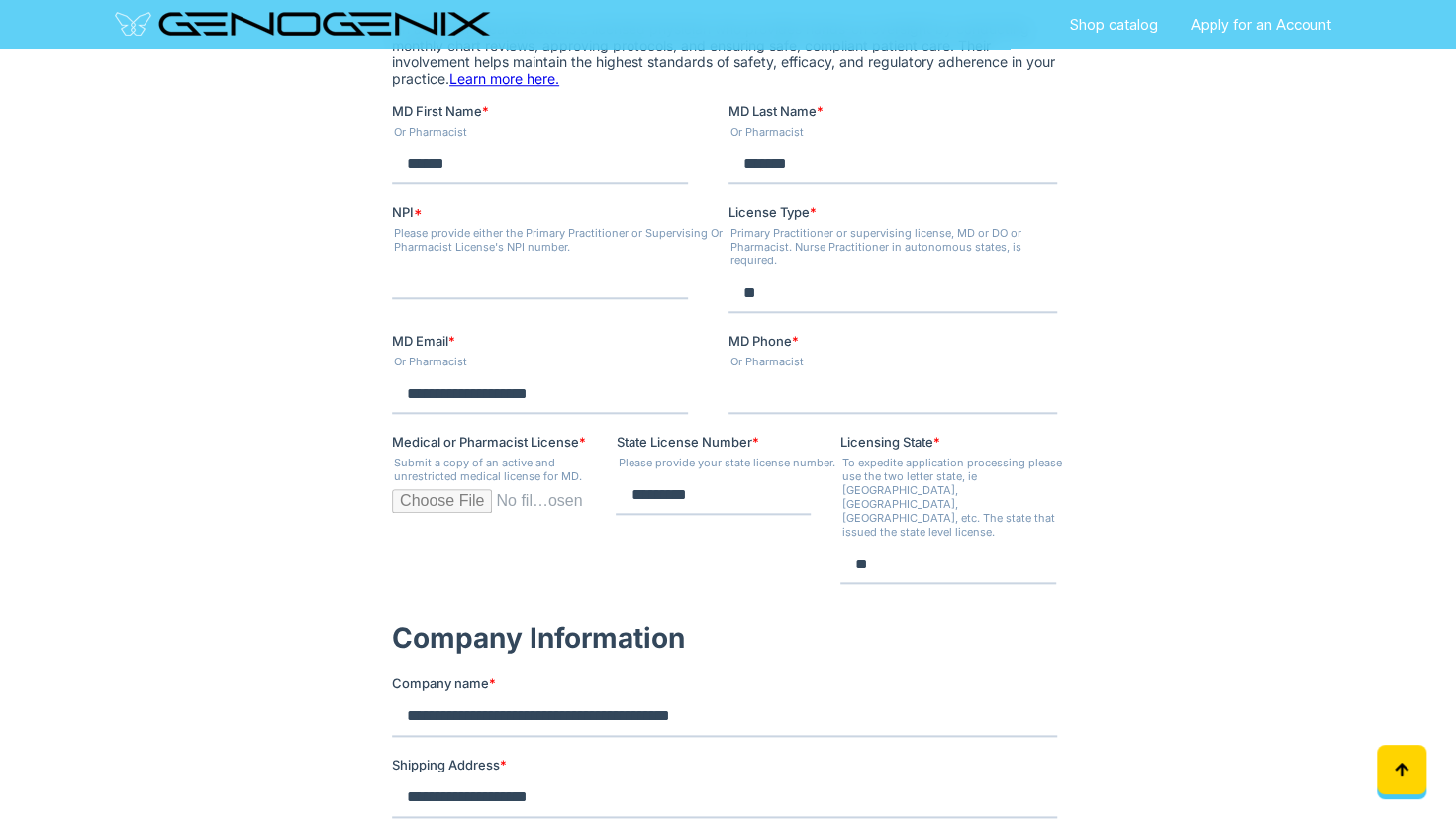 type on "**********" 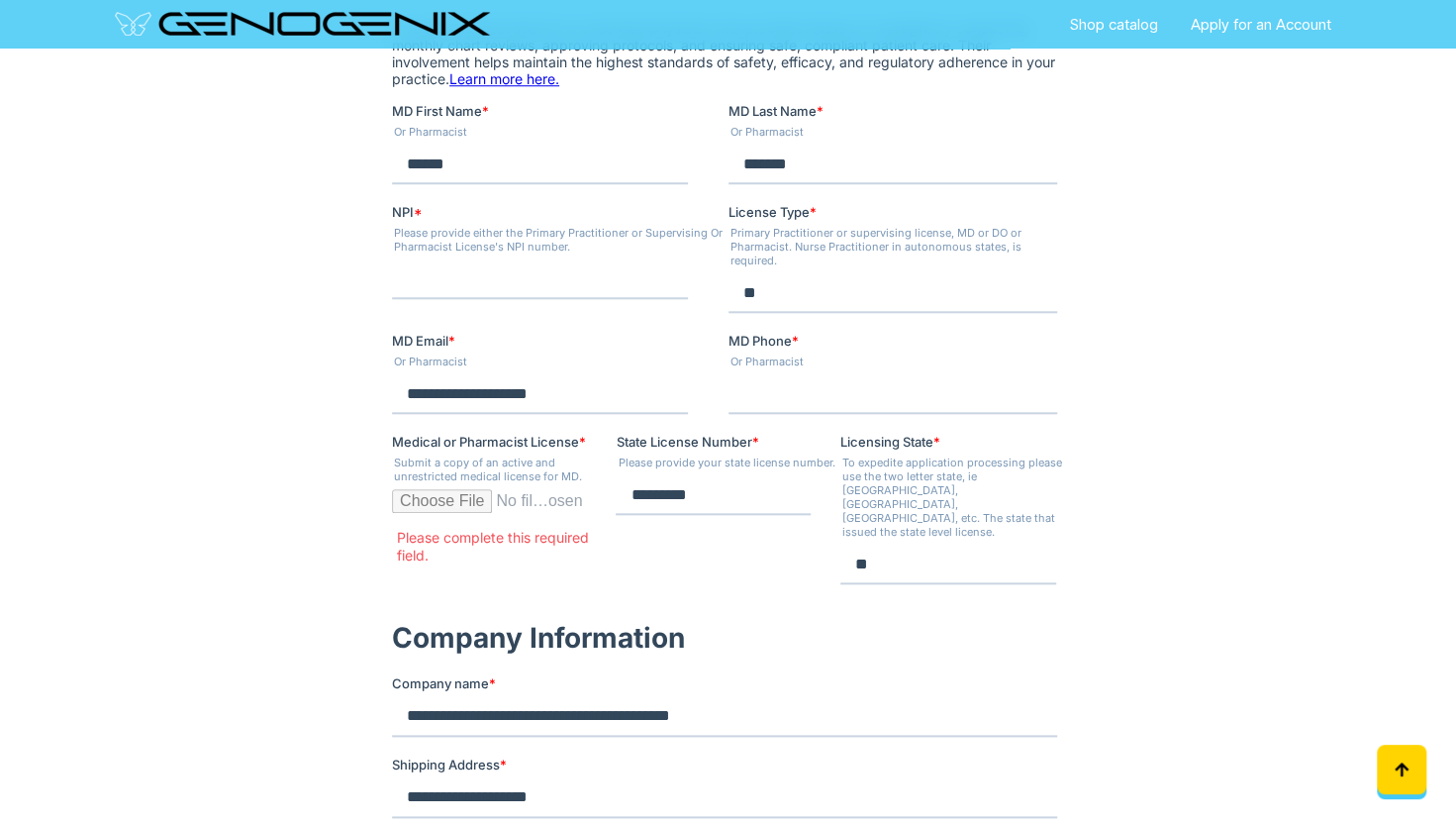 type on "**********" 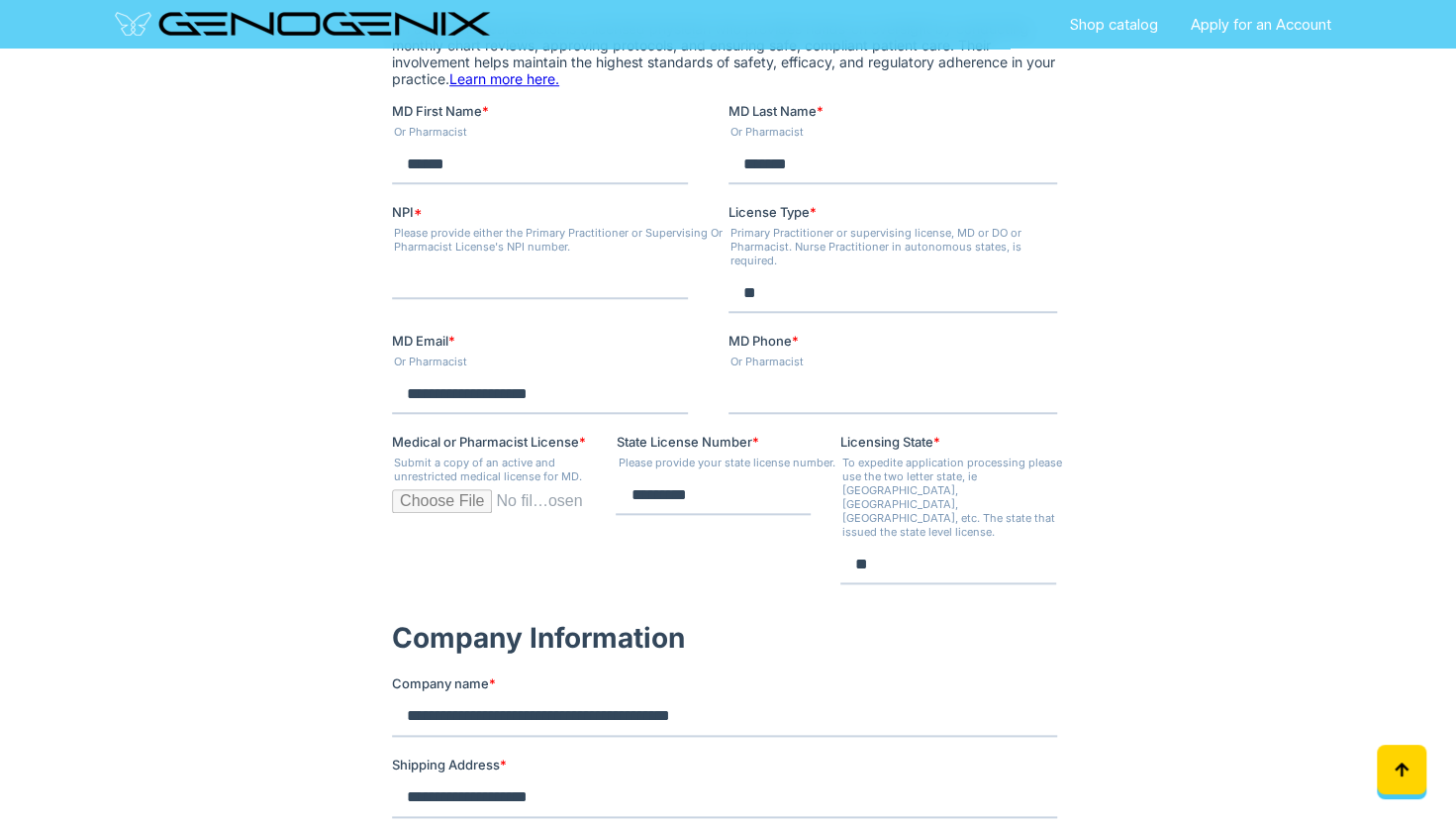 click on "Medical or Pharmacist License *" at bounding box center [488, 509] 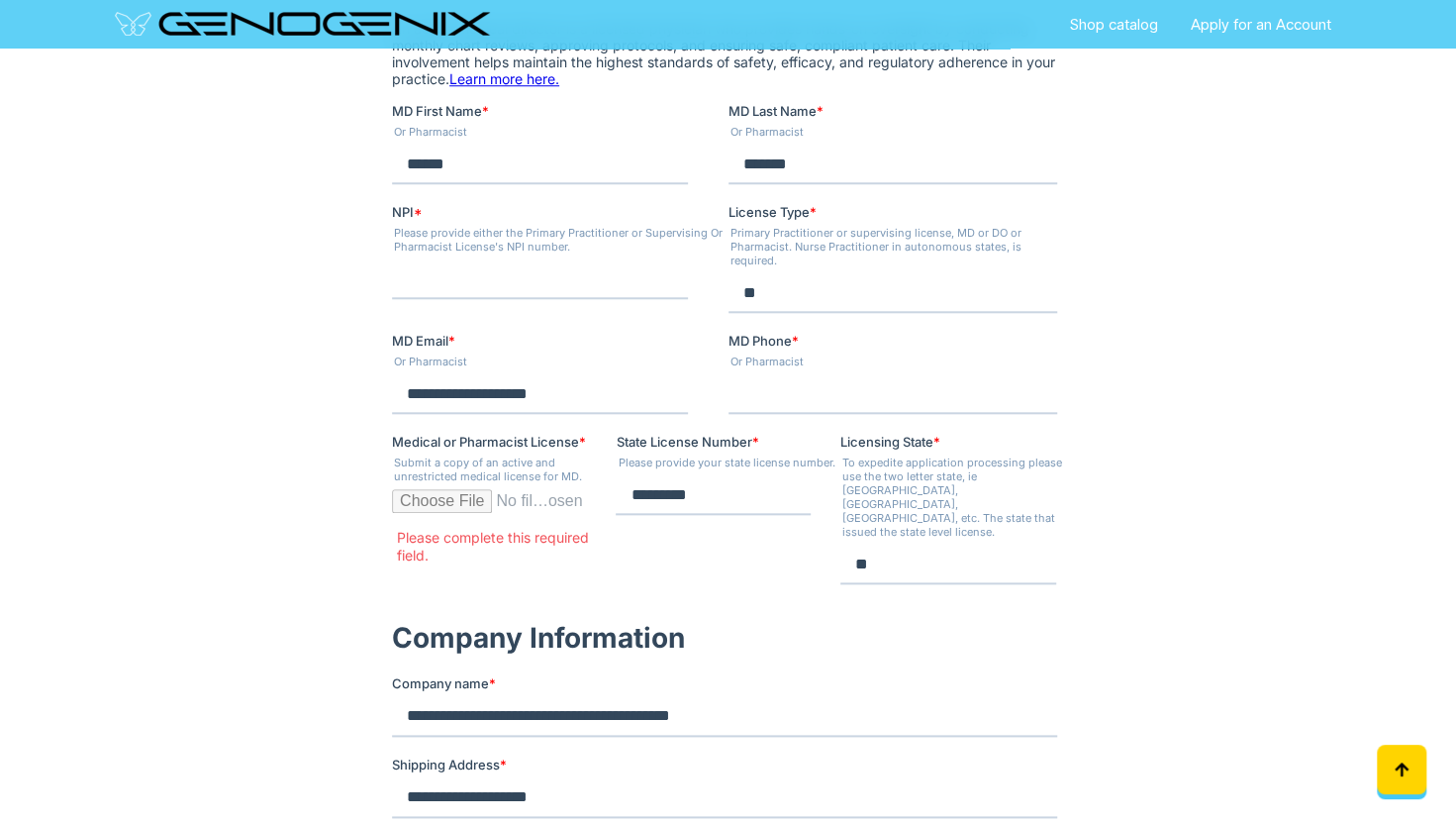 click at bounding box center [728, 732] 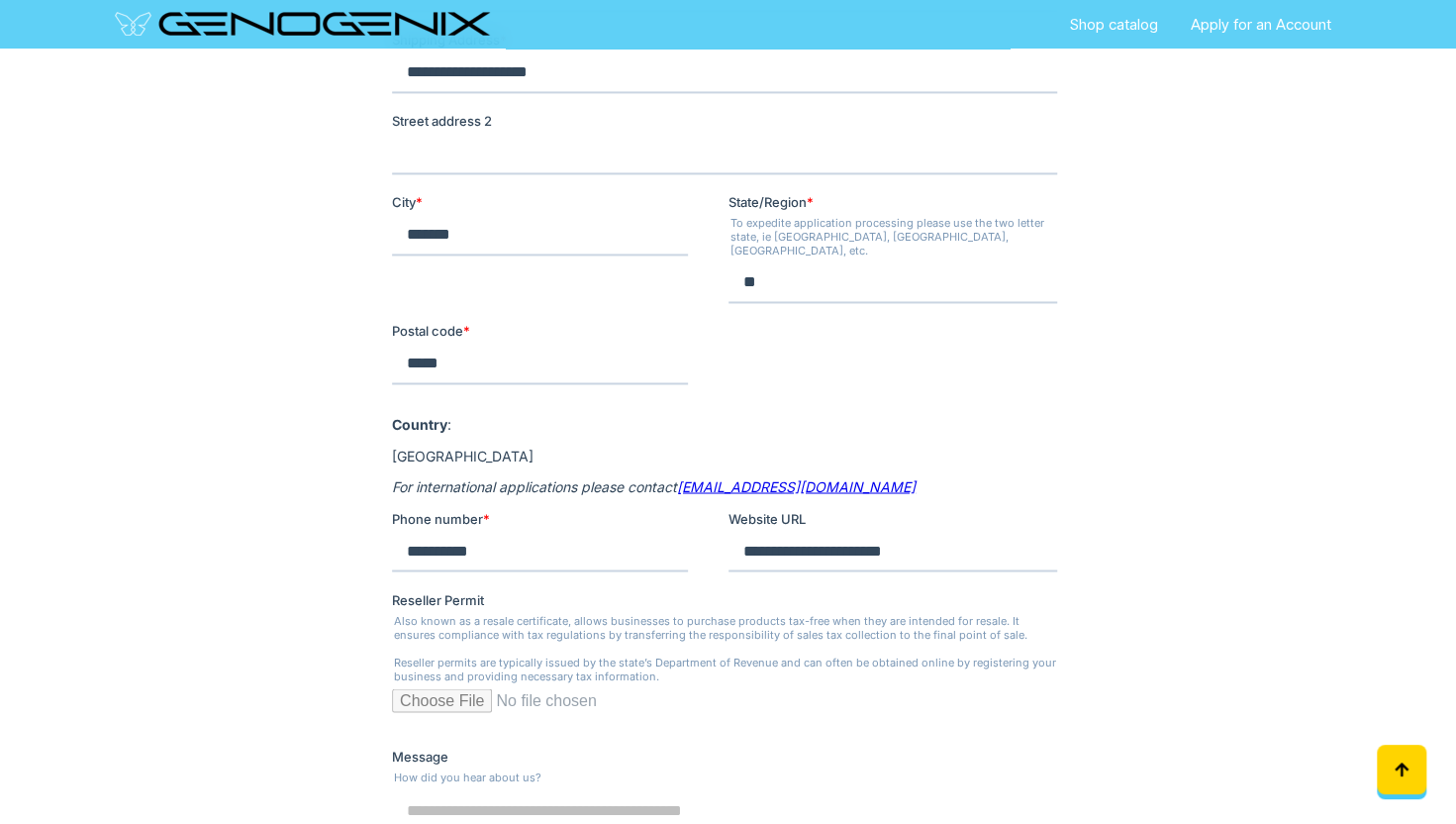 scroll, scrollTop: 1802, scrollLeft: 0, axis: vertical 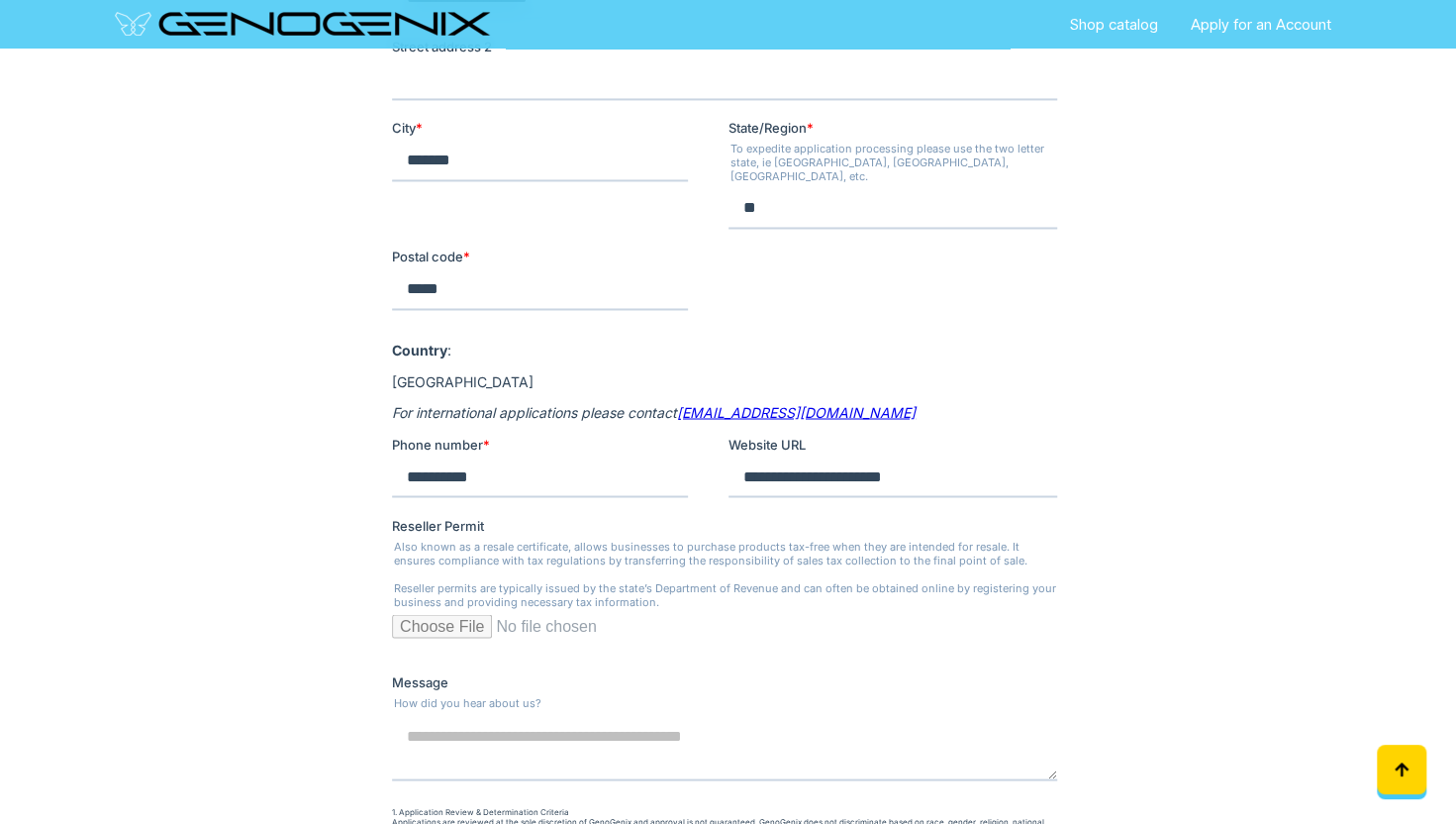 click on "Reseller Permit" at bounding box center (724, 634) 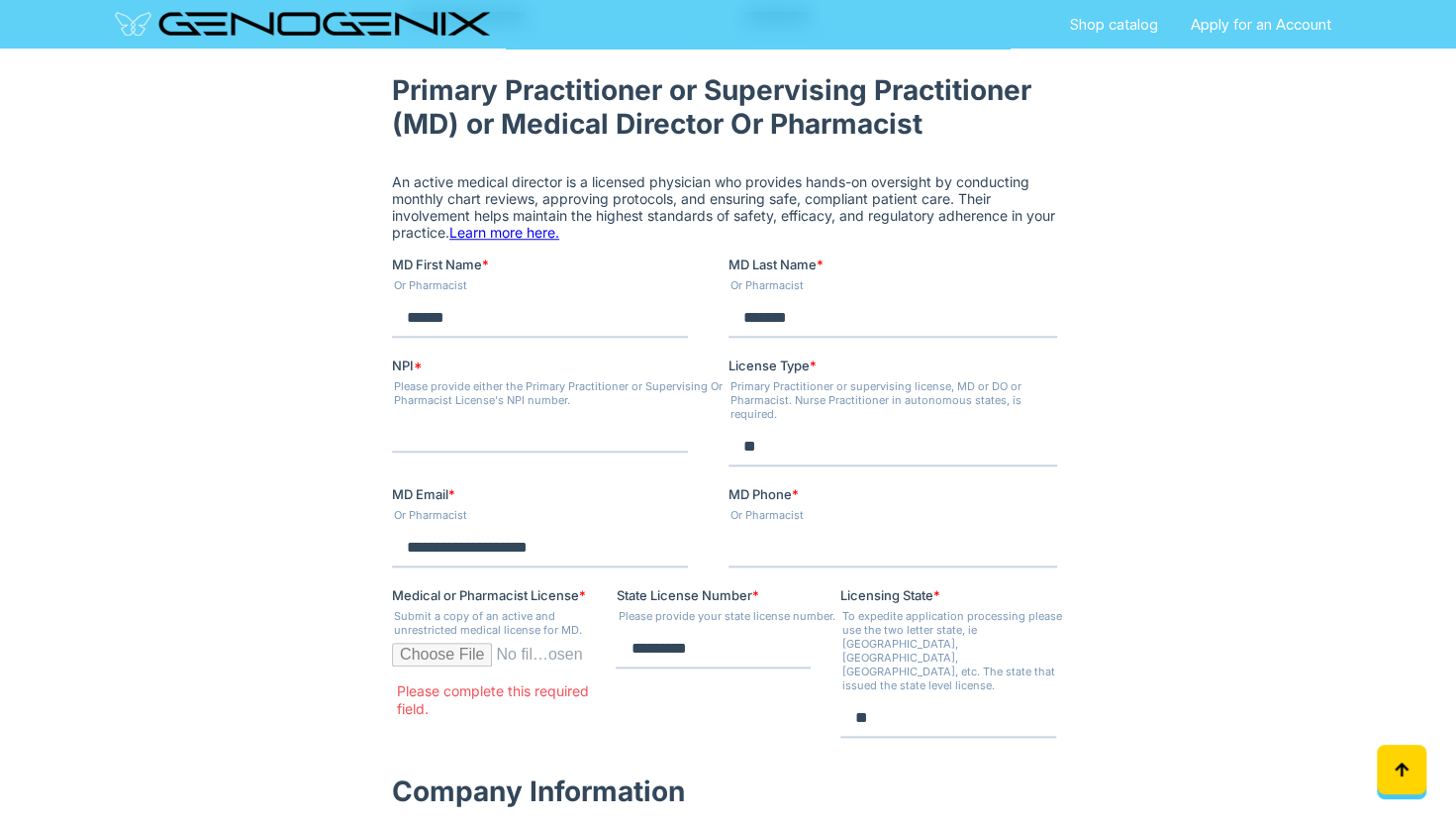 scroll, scrollTop: 847, scrollLeft: 0, axis: vertical 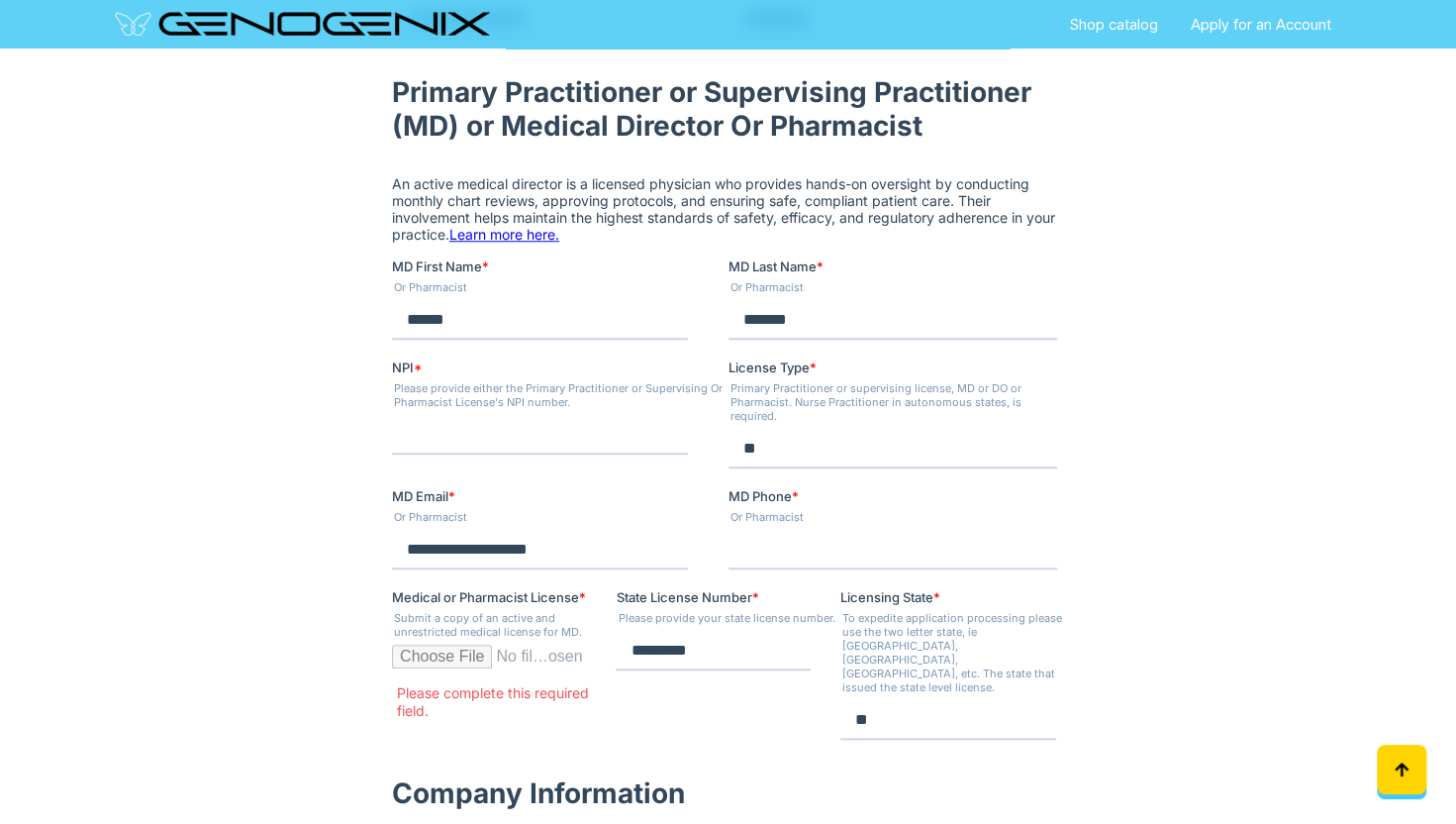 click on "Medical or Pharmacist License * Submit a copy of an active and unrestricted medical license for MD. Please complete this required field. State License Number * Please provide your state license number. ********* Licensing State * To expedite application processing please use the two letter state, ie [GEOGRAPHIC_DATA], [GEOGRAPHIC_DATA], [GEOGRAPHIC_DATA], etc. The state that issued the state level license. **" at bounding box center (728, 672) 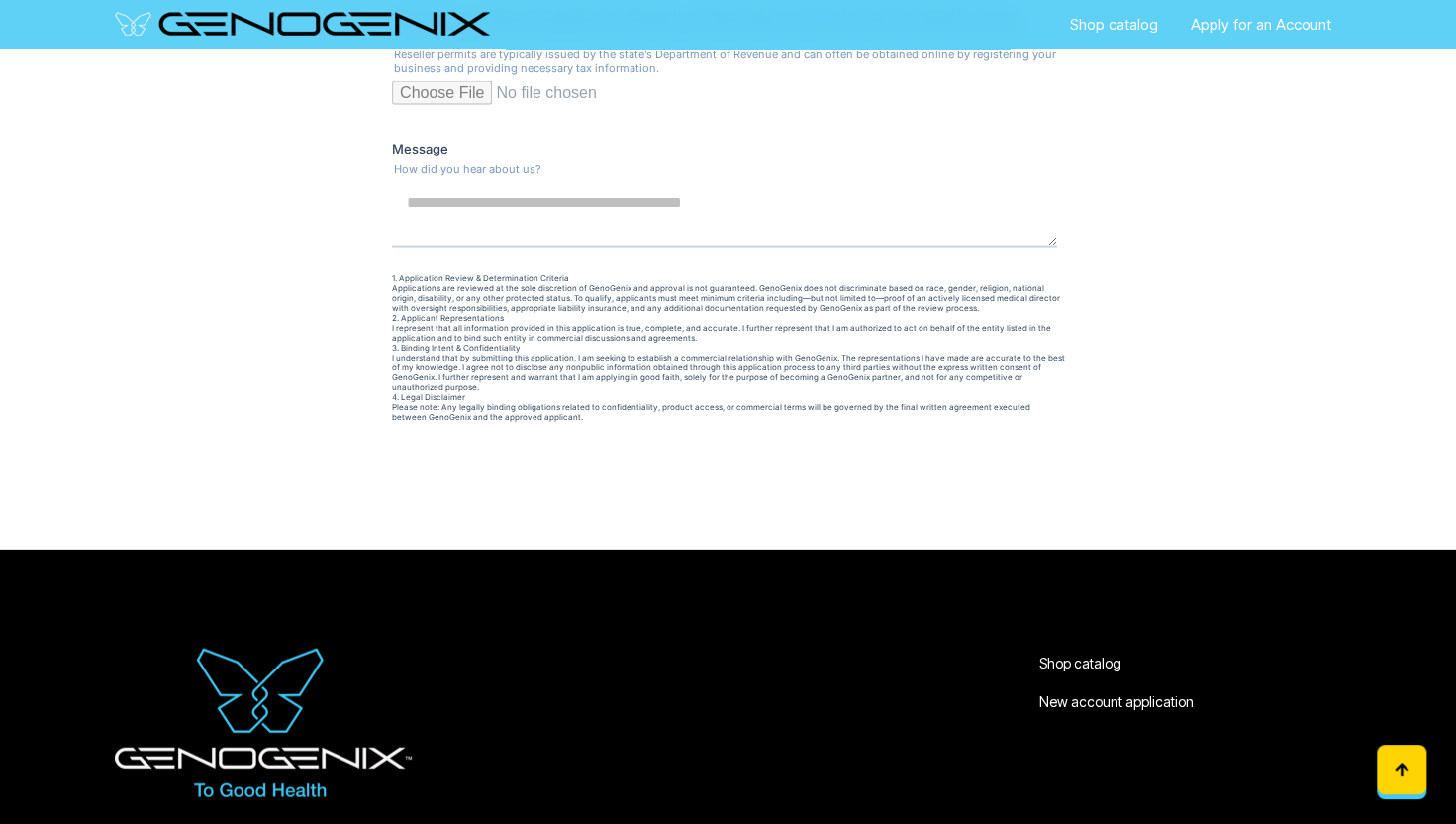 scroll, scrollTop: 2449, scrollLeft: 0, axis: vertical 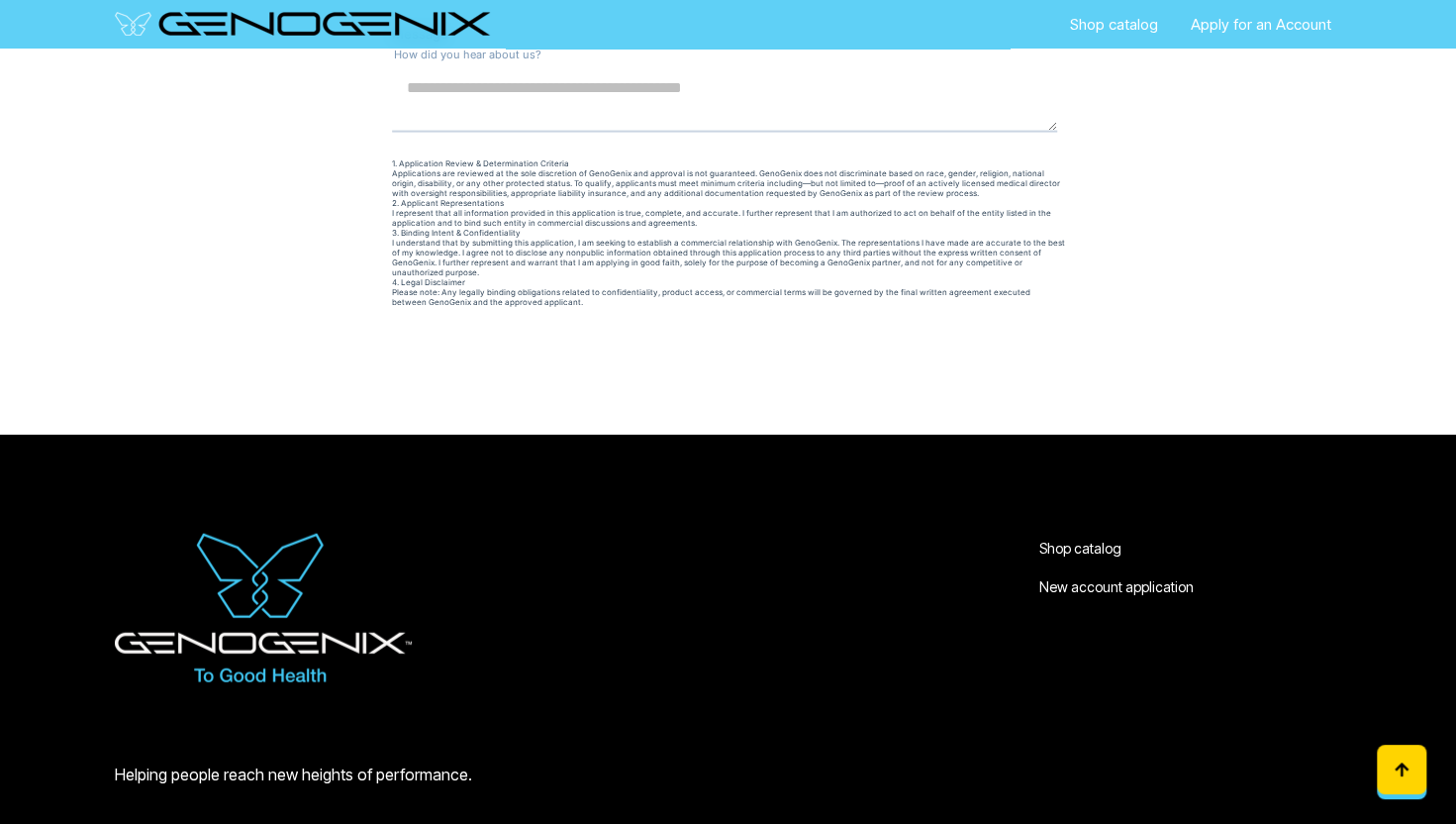 click on "******" at bounding box center (430, 368) 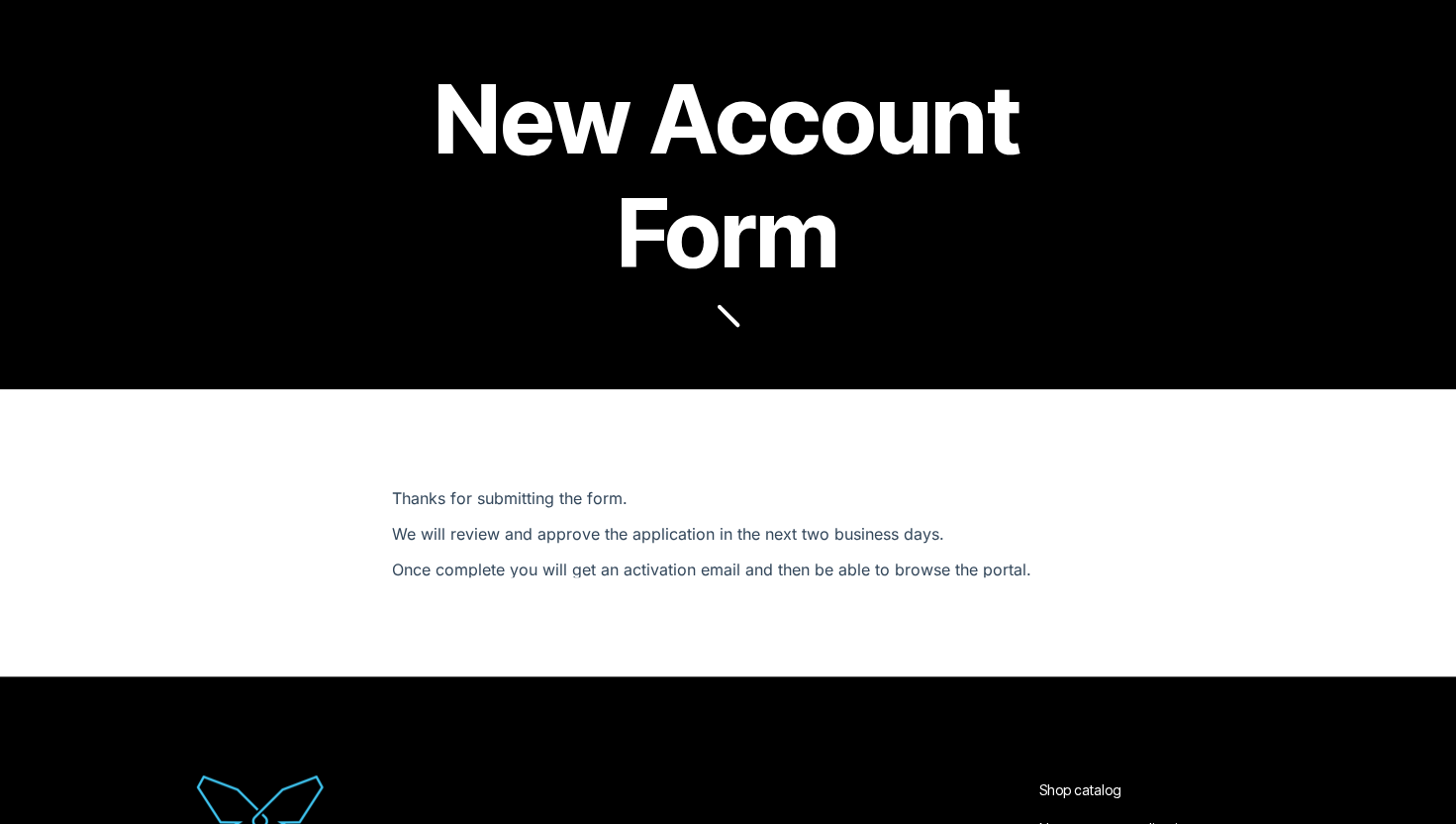 scroll, scrollTop: 79, scrollLeft: 0, axis: vertical 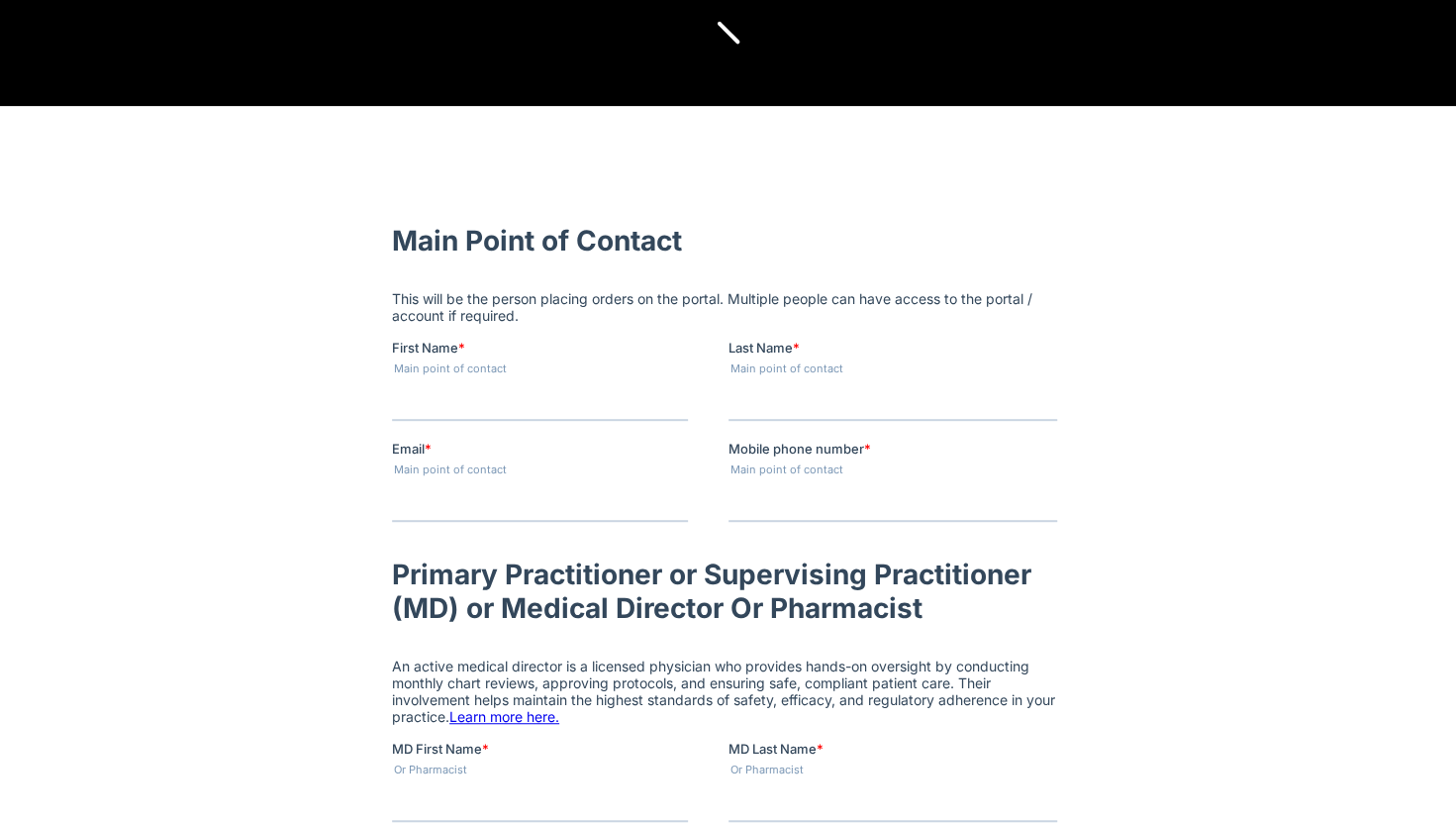 click on "First Name *" at bounding box center [538, 400] 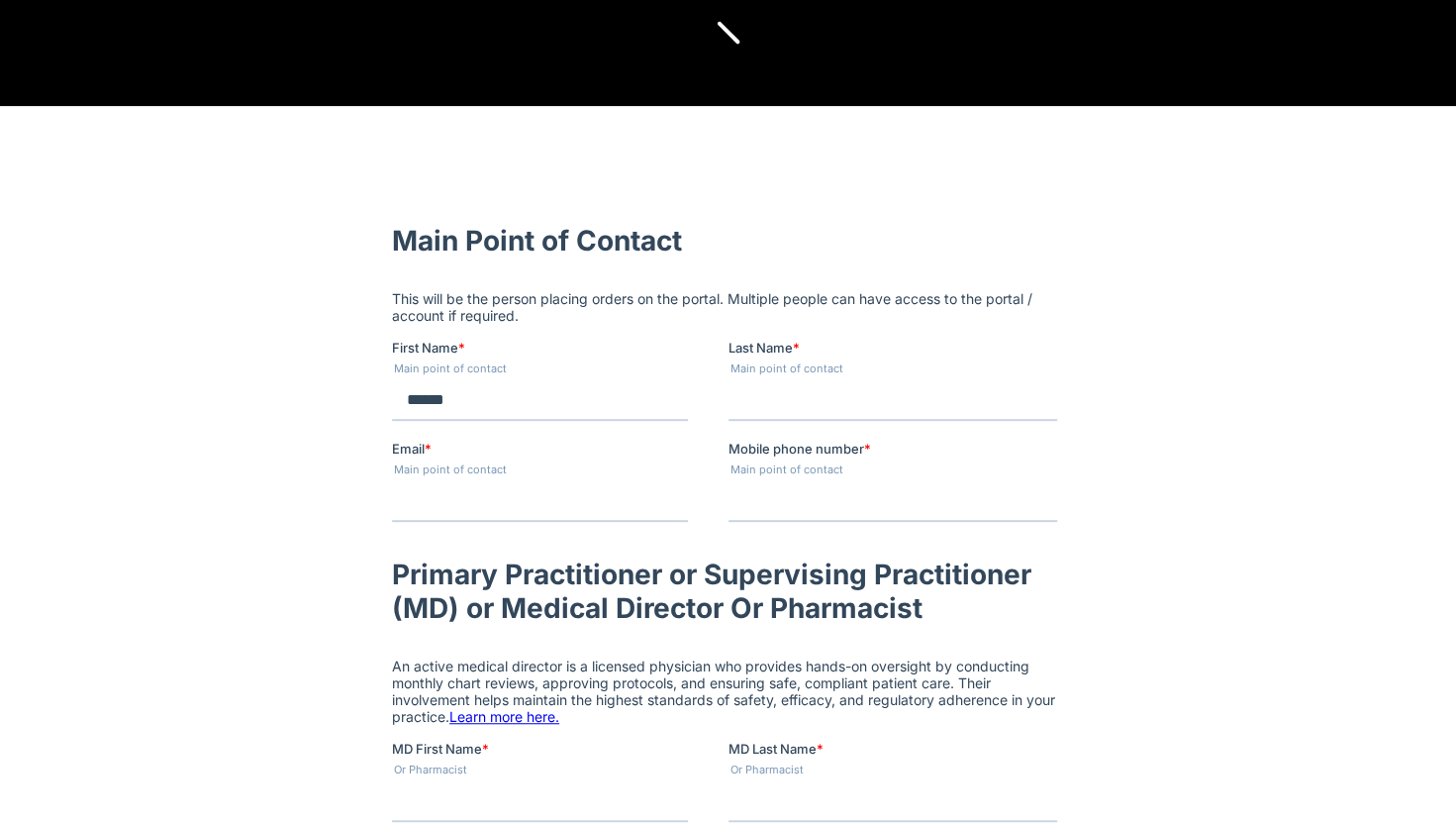 type on "*******" 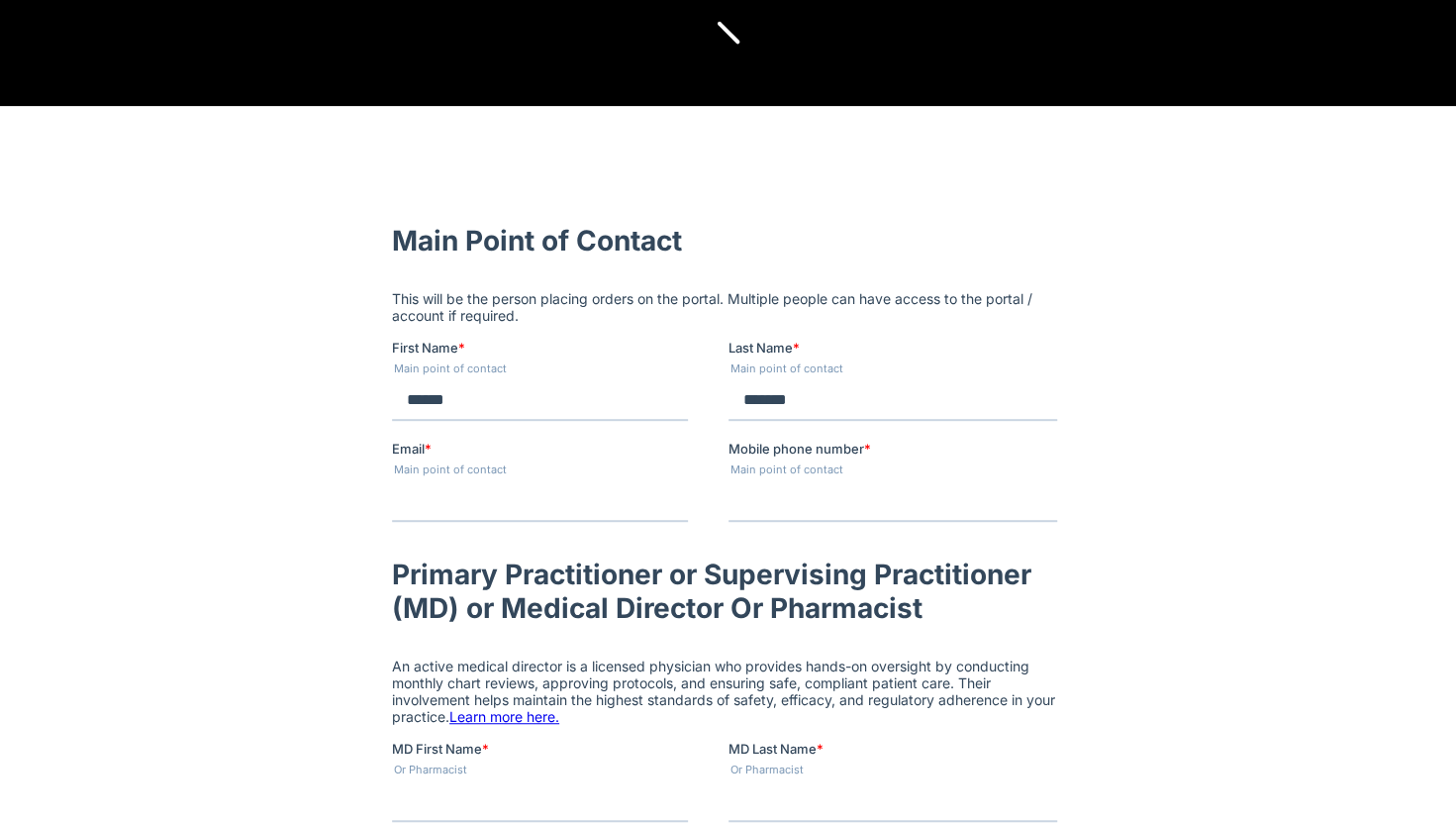 type on "**********" 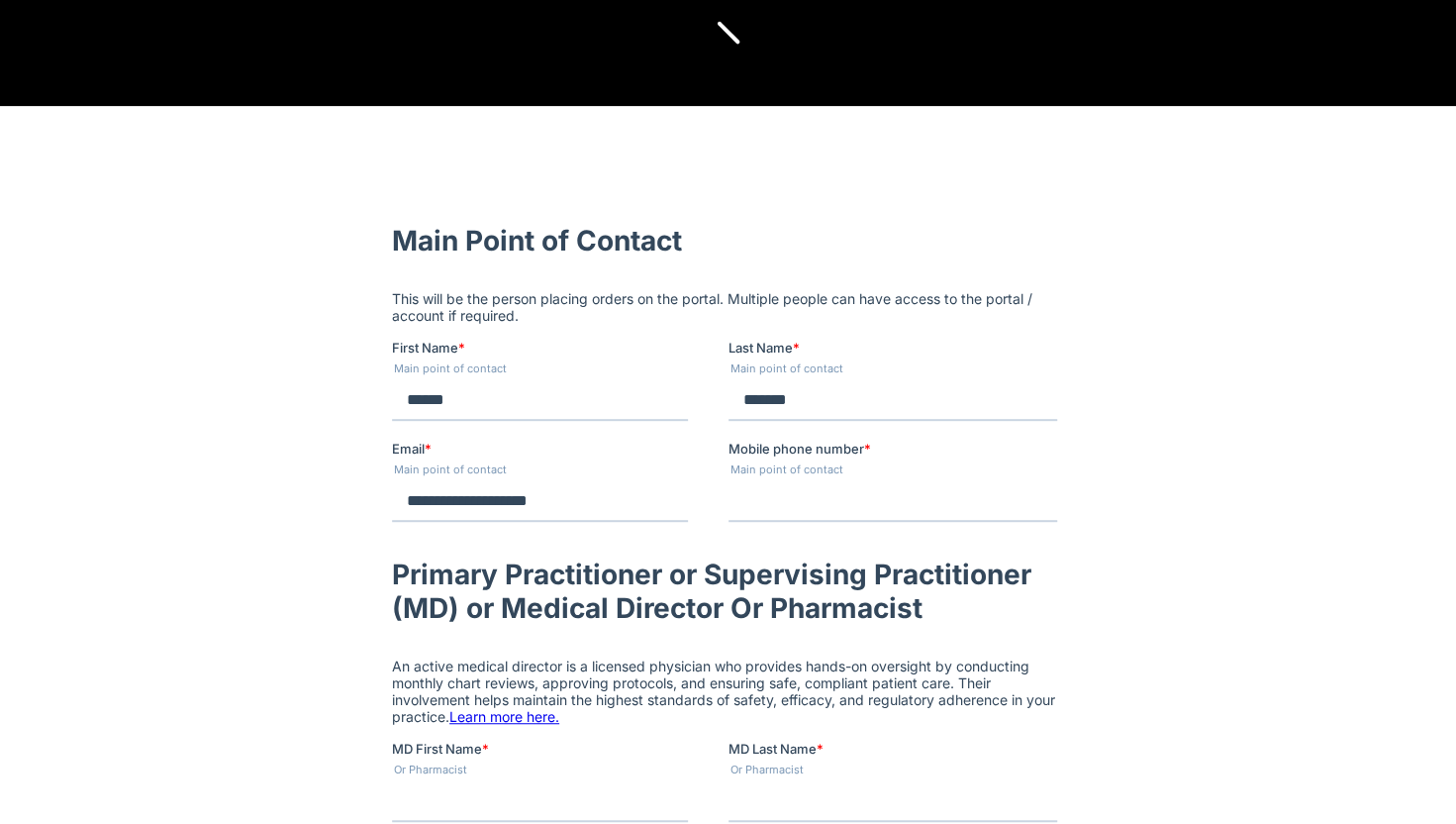 type on "**********" 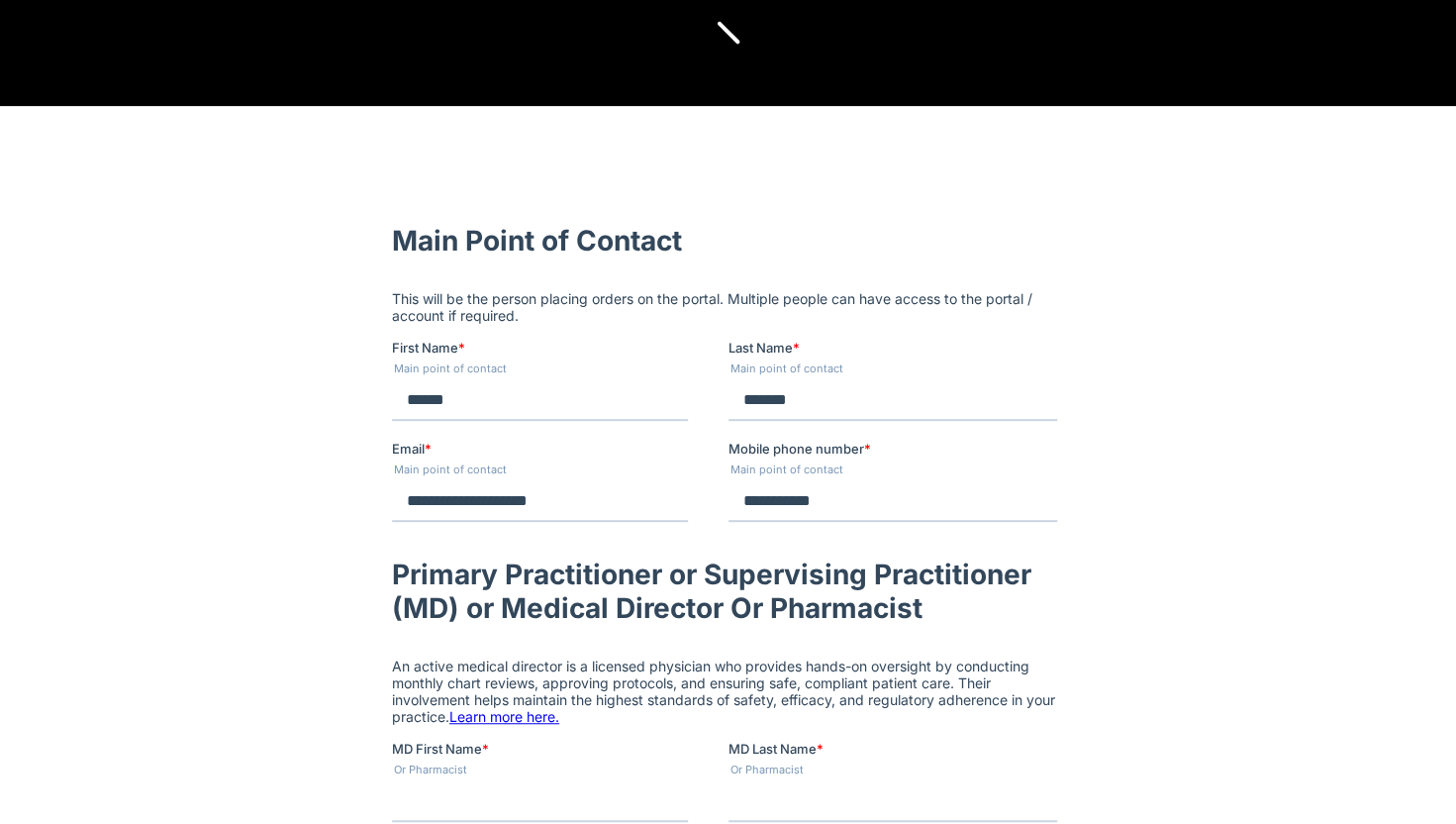 type on "******" 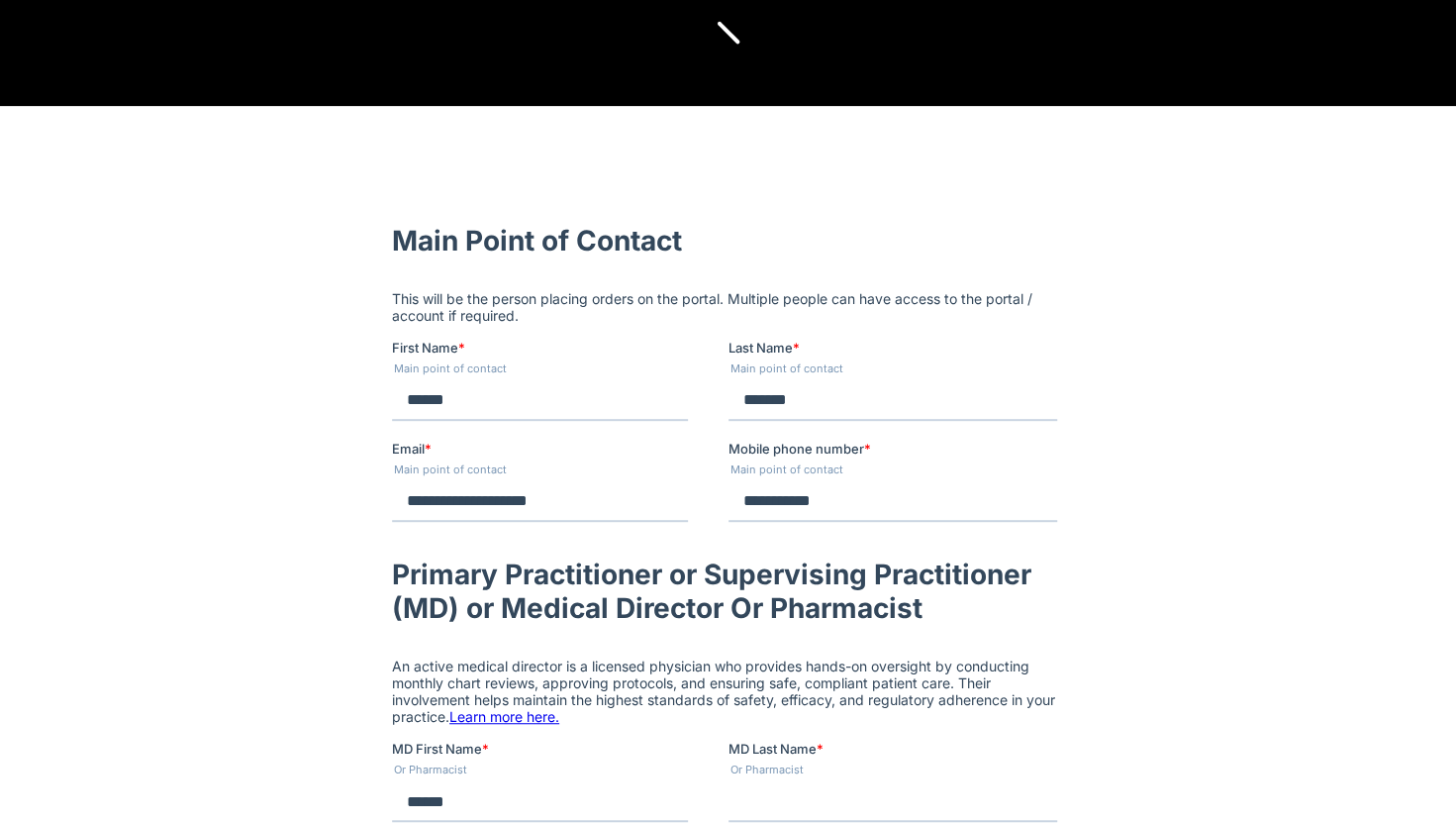 type on "*******" 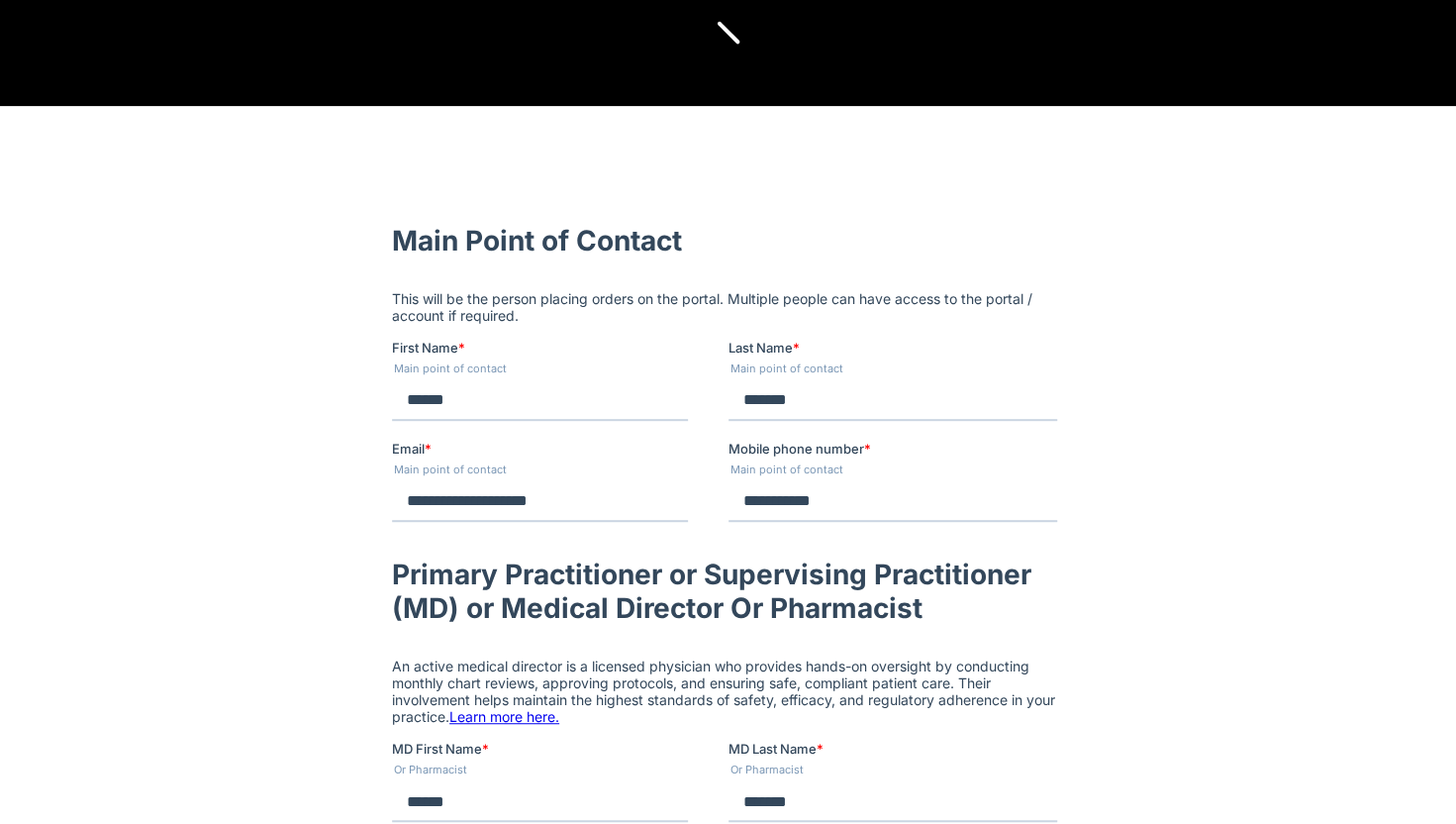type on "**********" 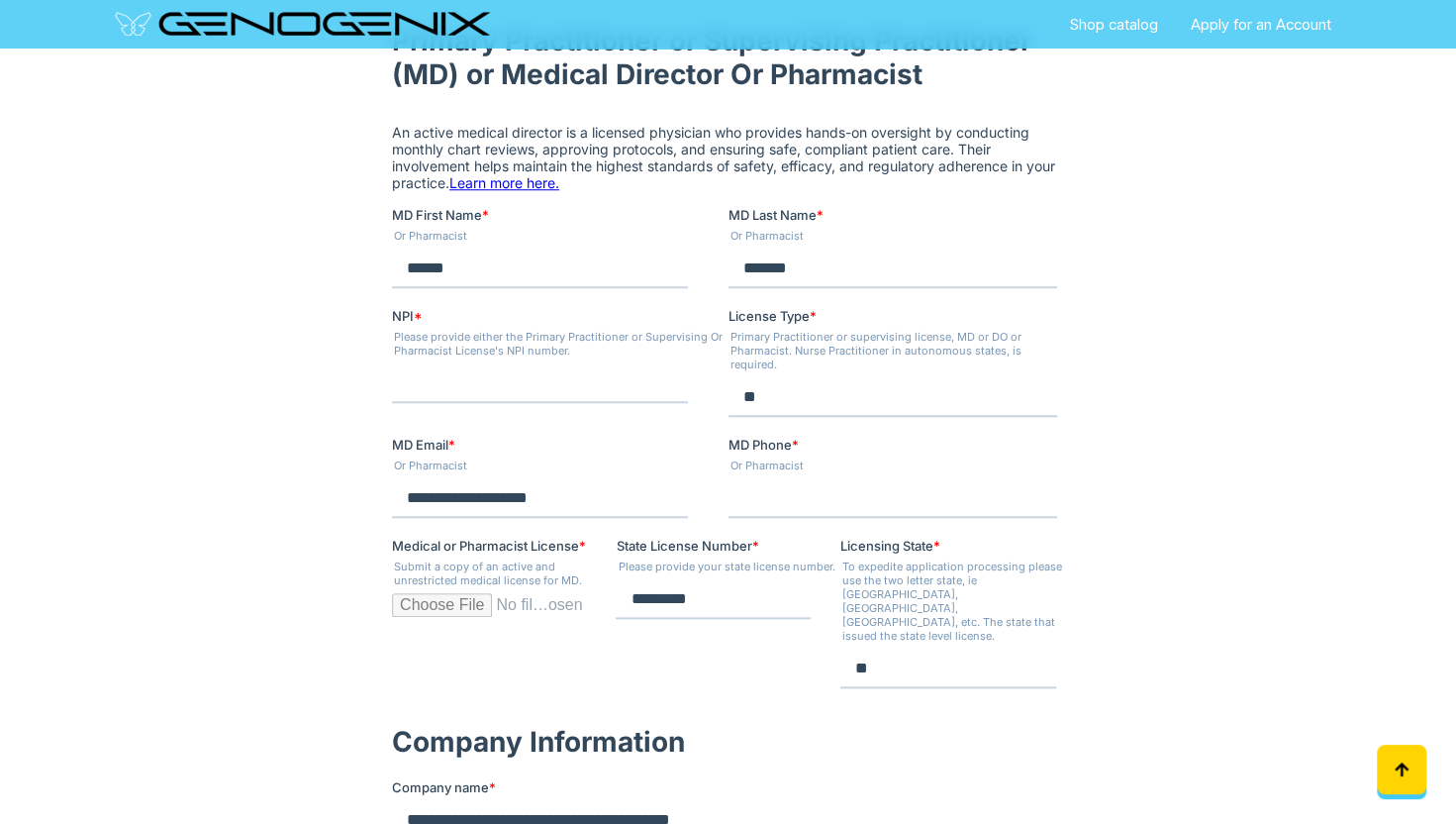scroll, scrollTop: 899, scrollLeft: 0, axis: vertical 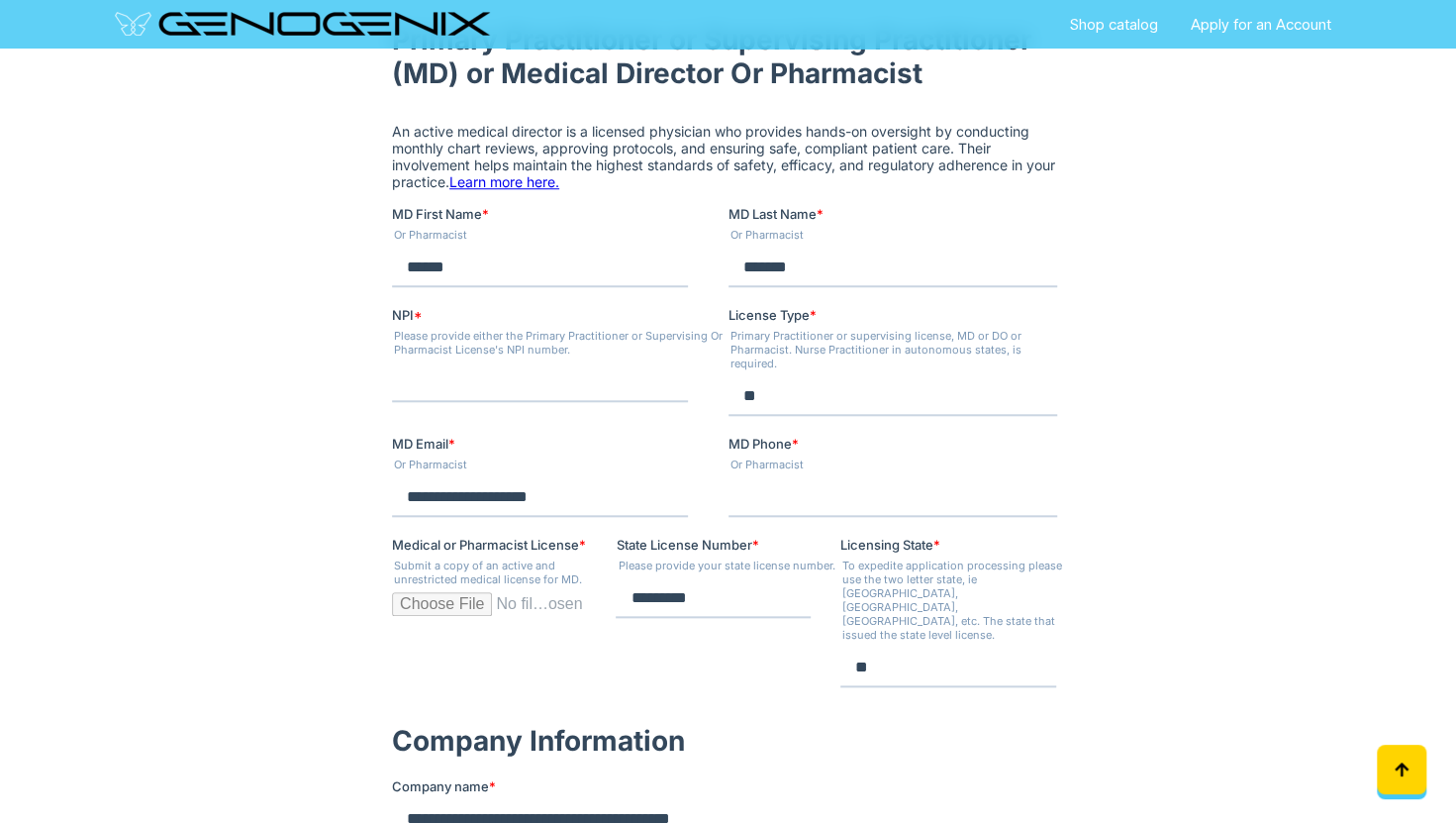 click on "Medical or Pharmacist License *" at bounding box center [488, 612] 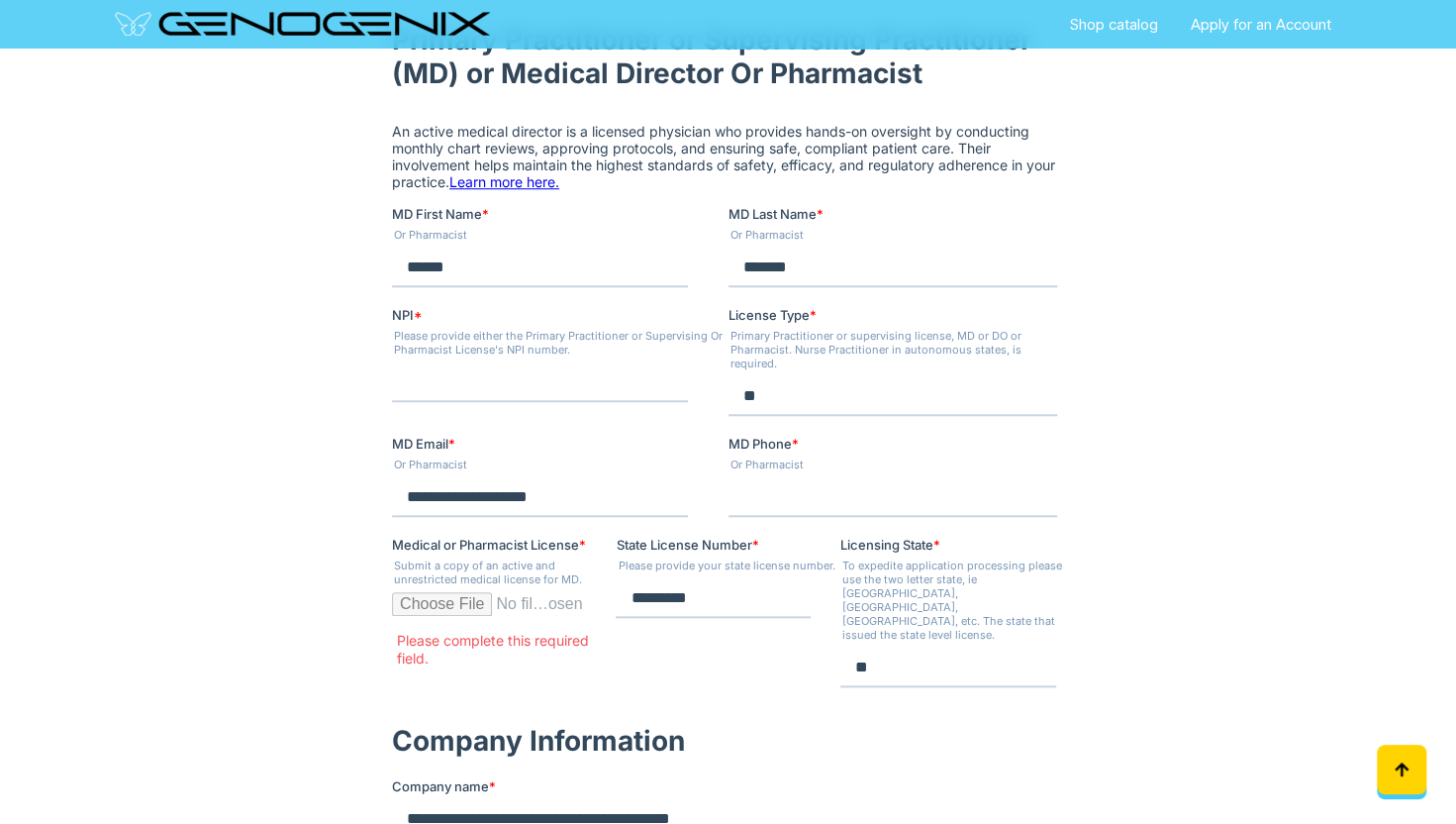 type on "**********" 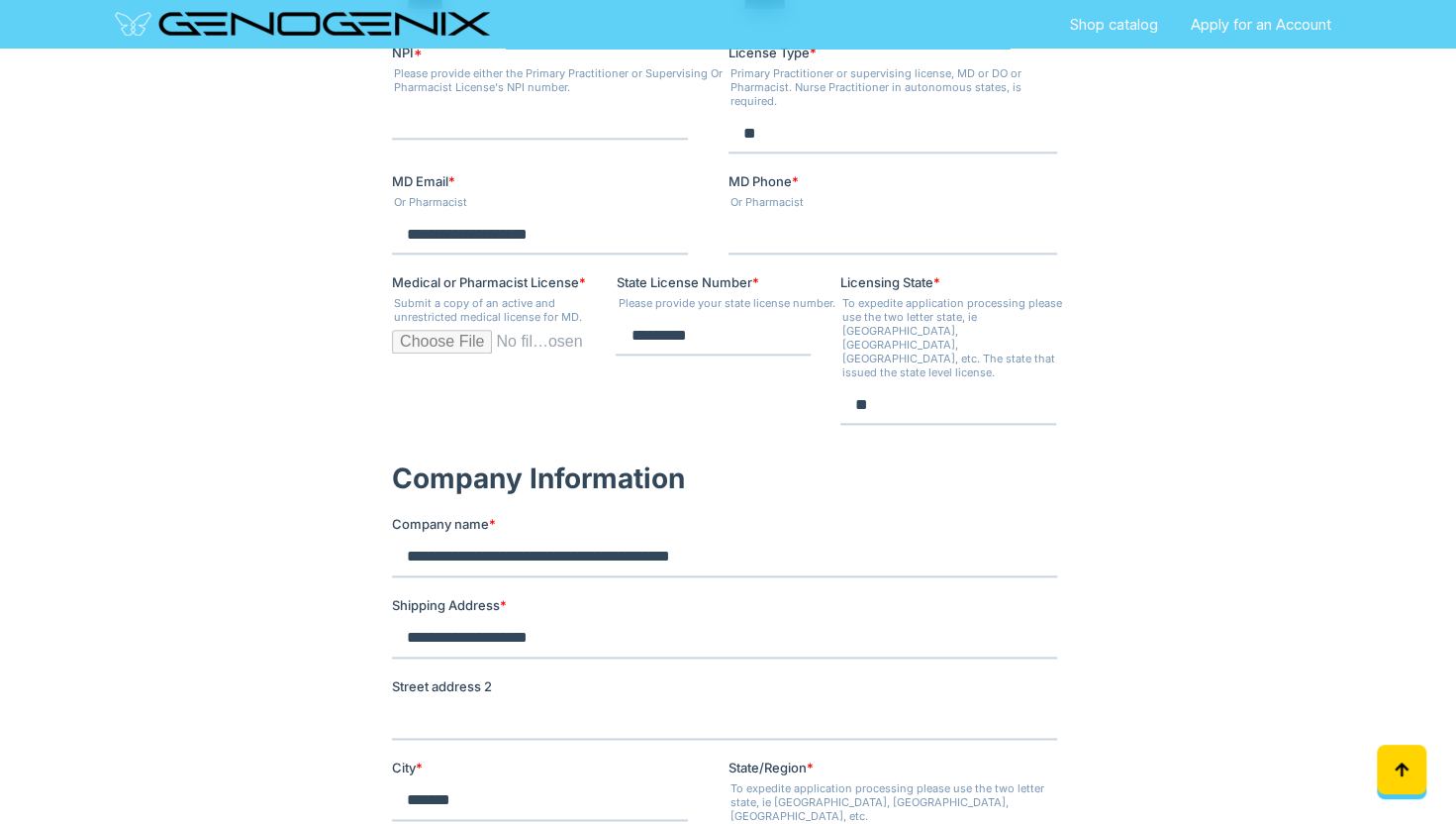 scroll, scrollTop: 1163, scrollLeft: 0, axis: vertical 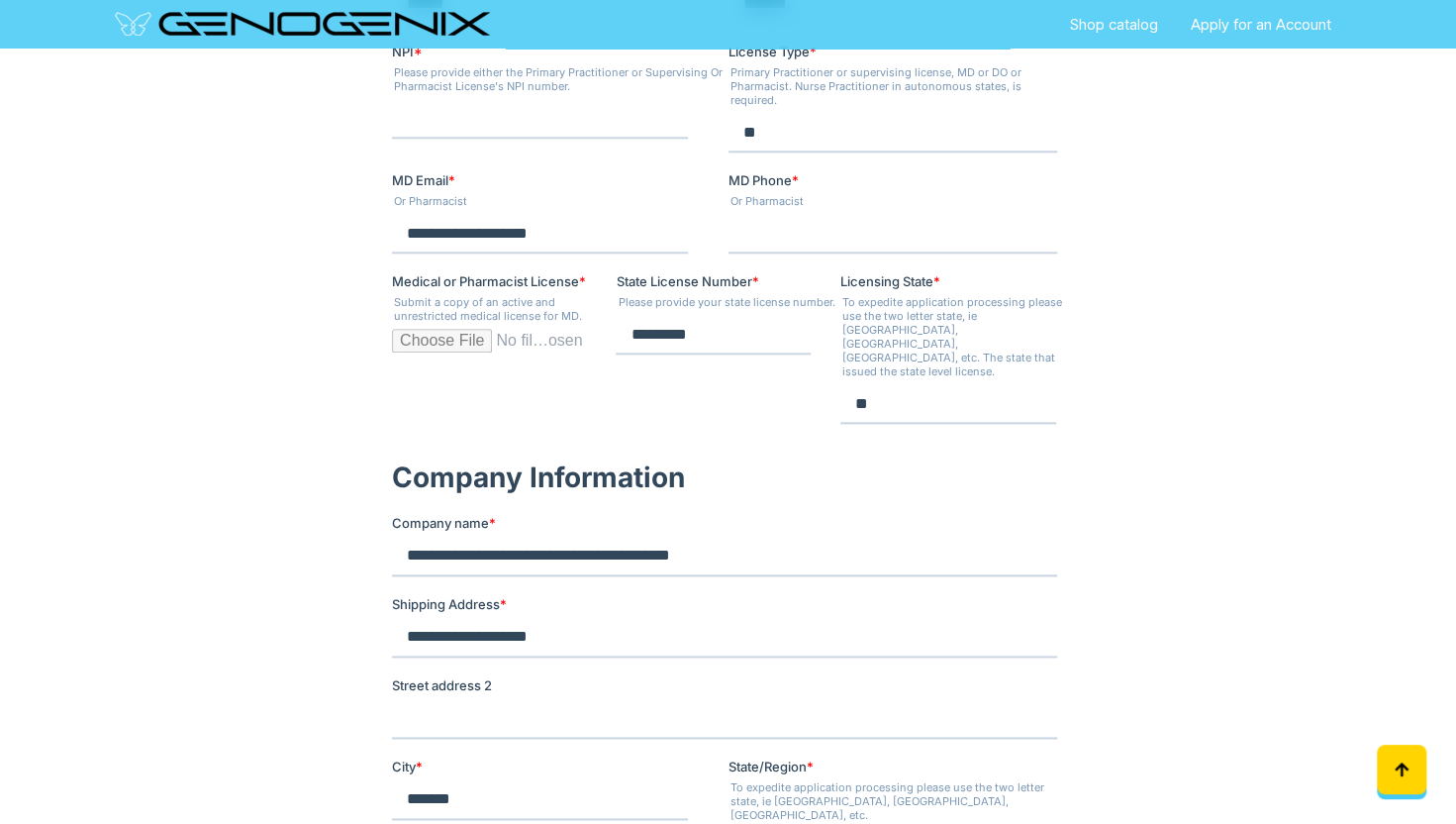 drag, startPoint x: 584, startPoint y: 604, endPoint x: 240, endPoint y: 614, distance: 344.14532 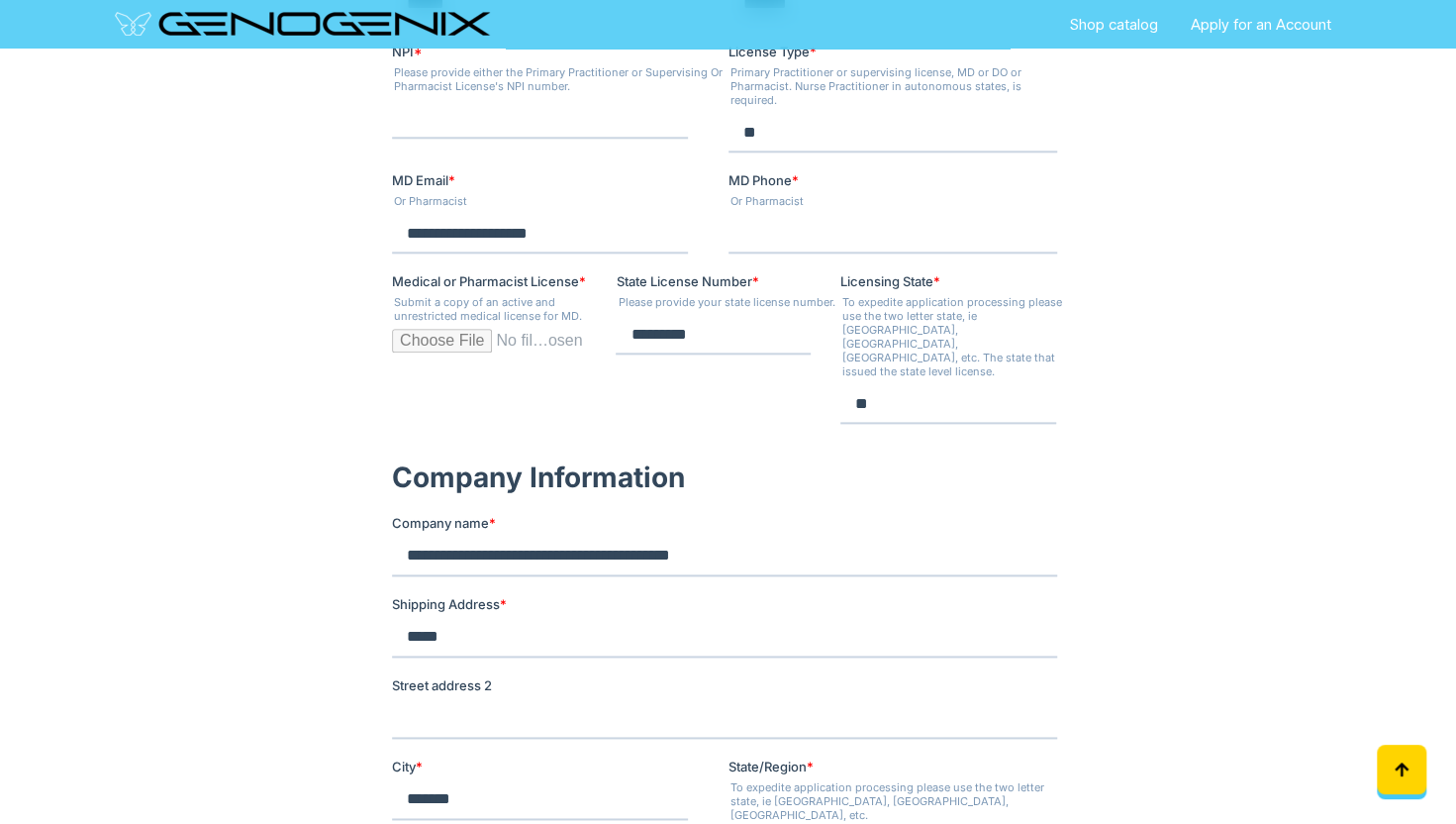 type on "**********" 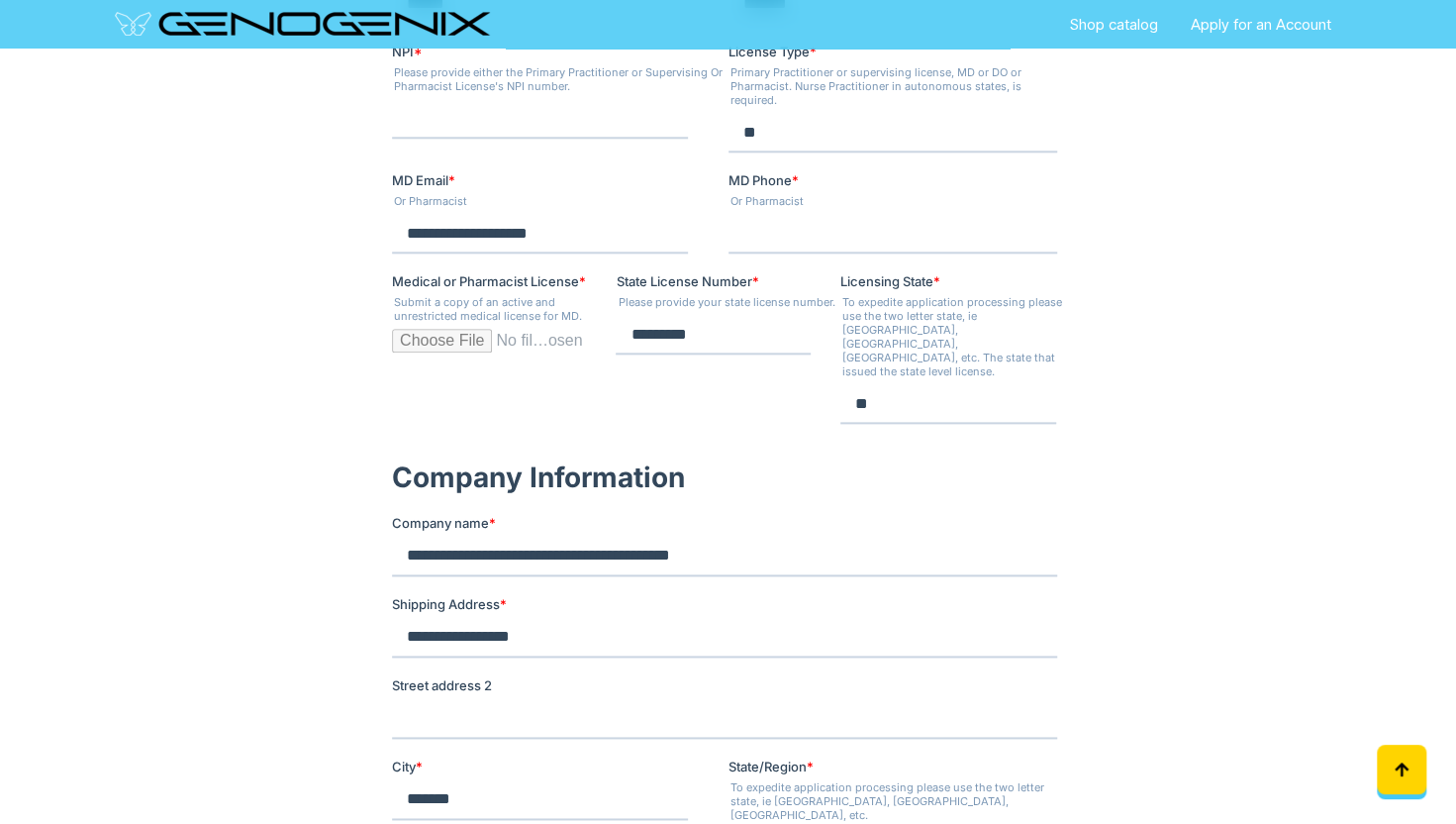 click on "City * ******* State/Region * To expedite application processing please use the two letter state, ie FL, CA, NY, etc. **" at bounding box center (728, 821) 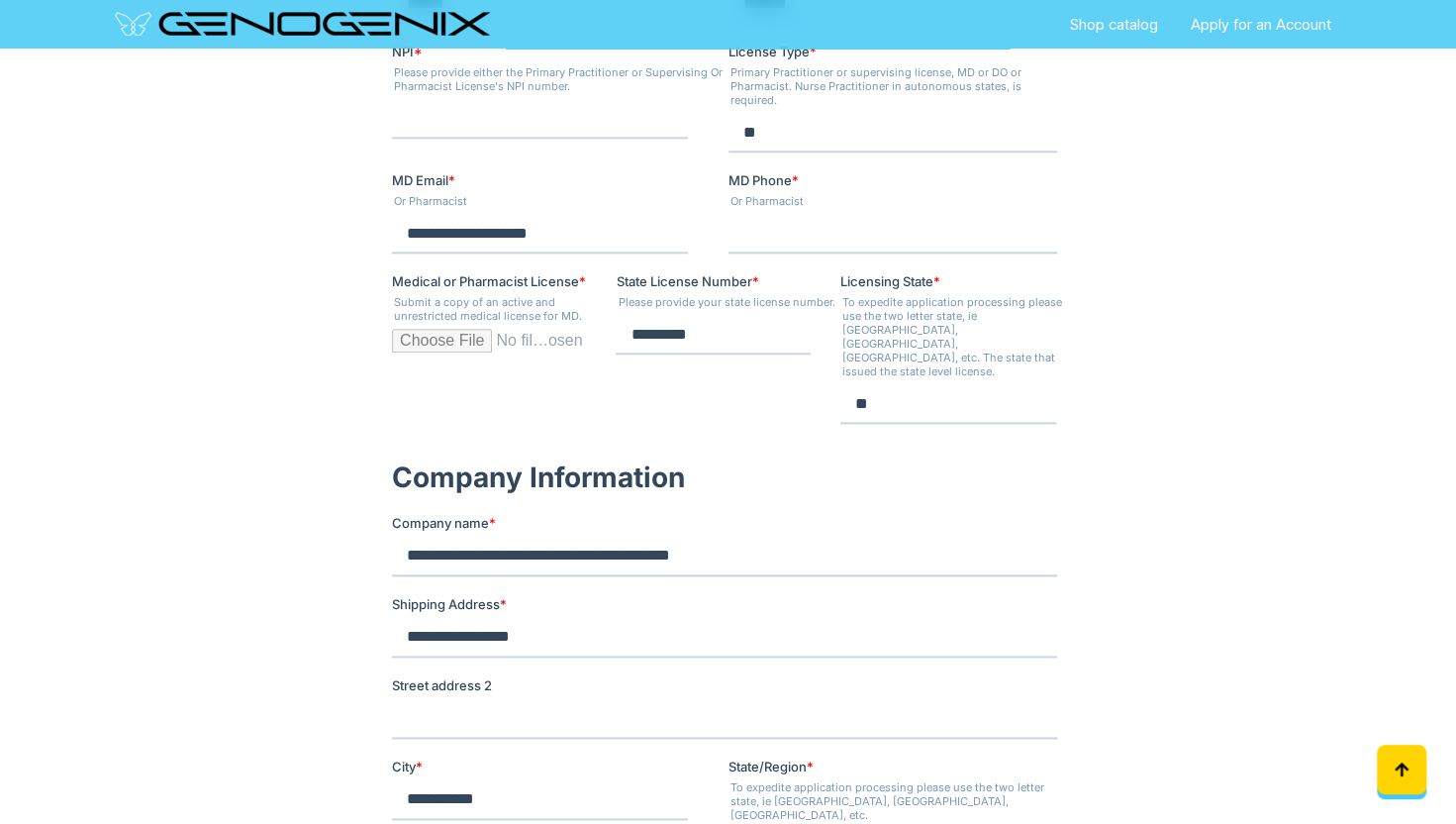 type on "**********" 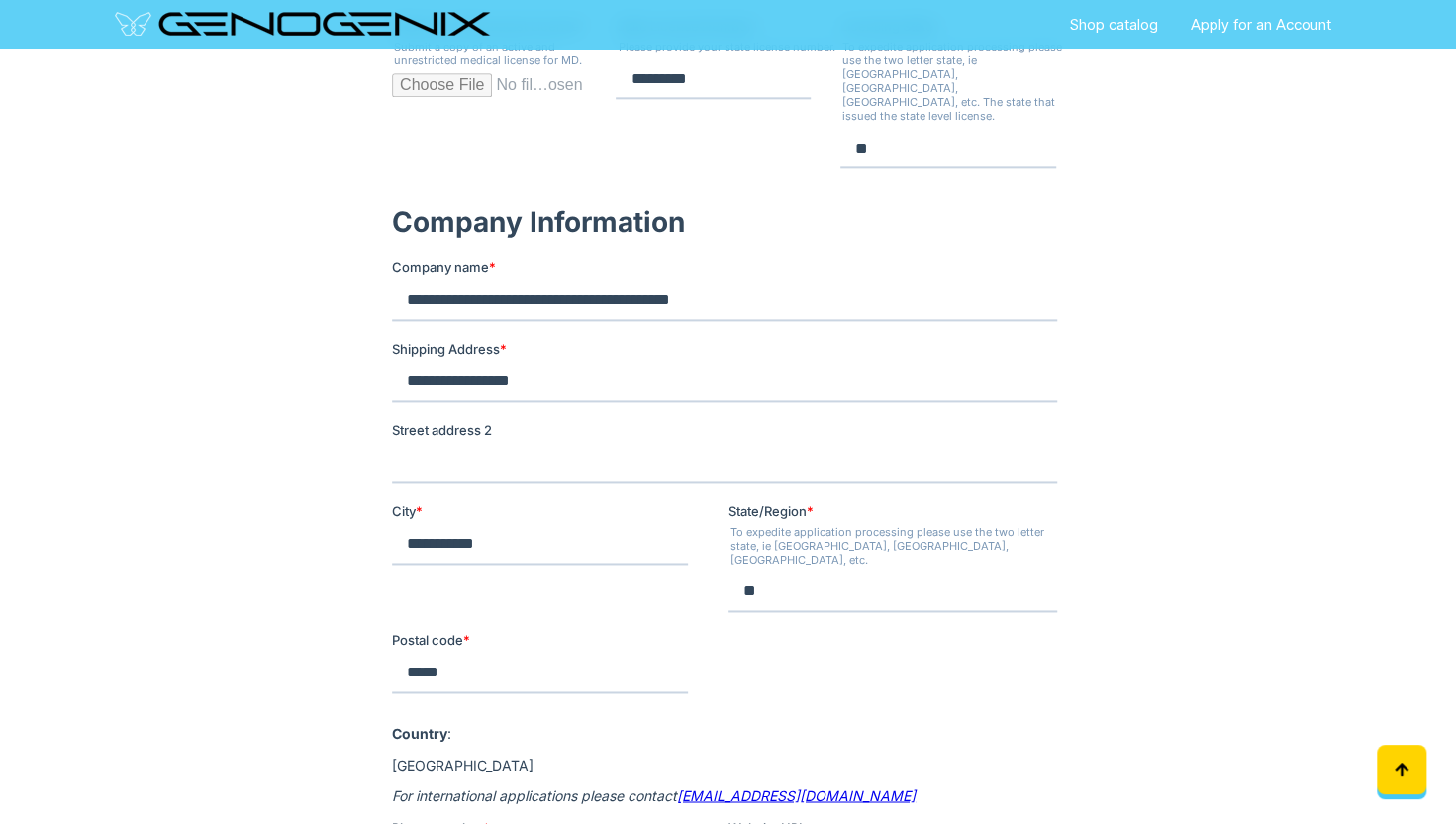 scroll, scrollTop: 1419, scrollLeft: 0, axis: vertical 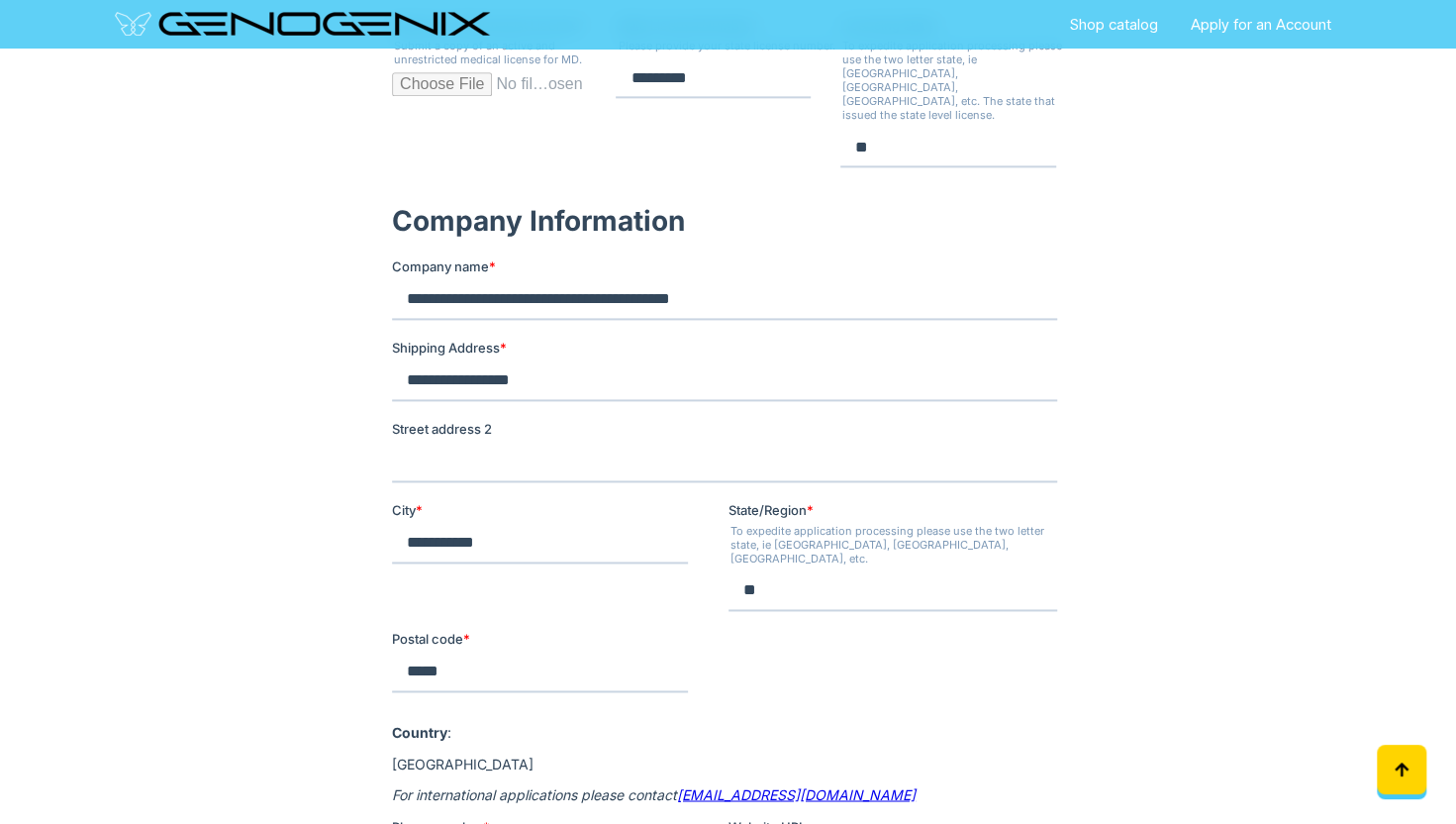 drag, startPoint x: 413, startPoint y: 623, endPoint x: 332, endPoint y: 613, distance: 81.61495 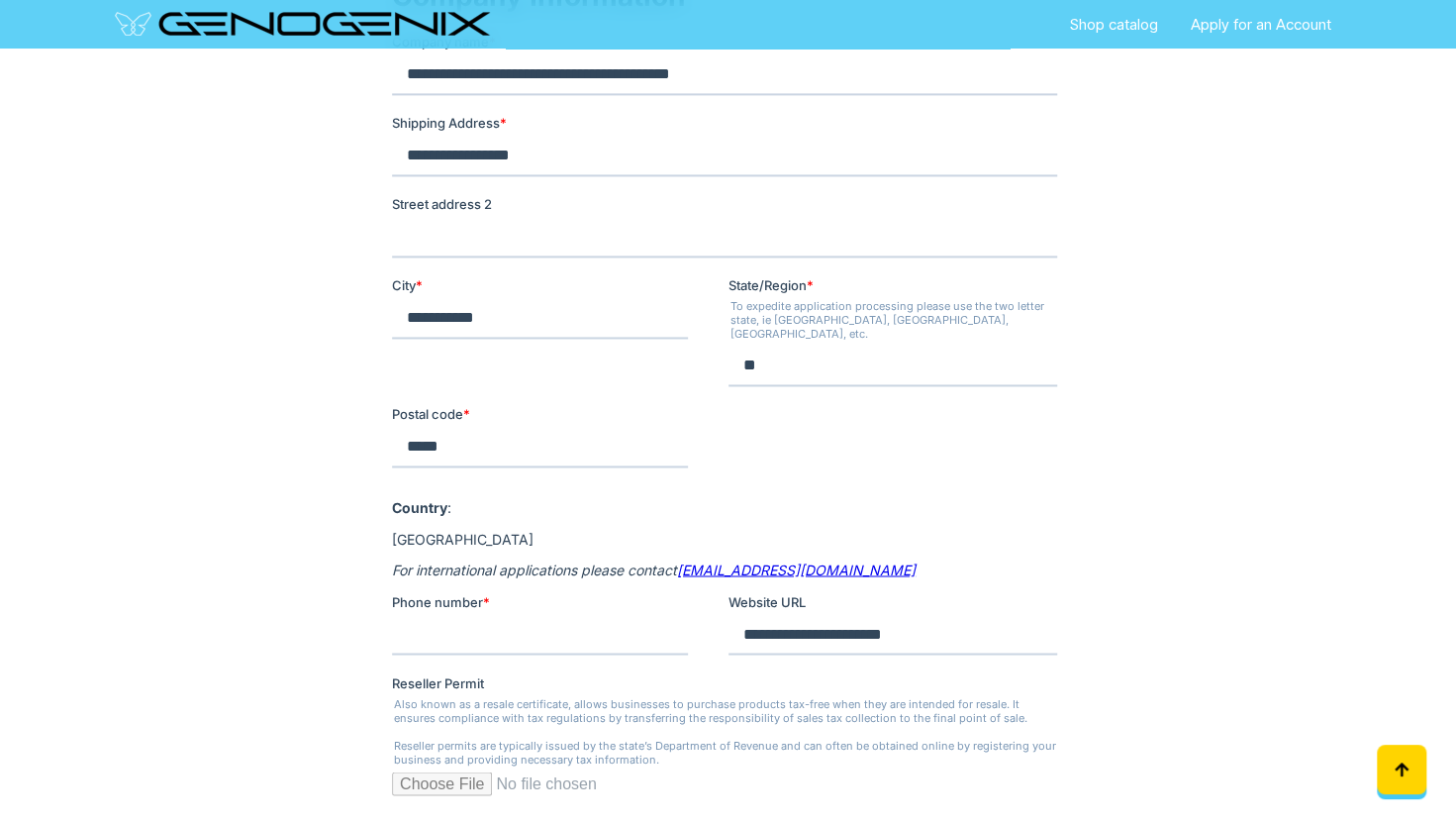 scroll, scrollTop: 1645, scrollLeft: 0, axis: vertical 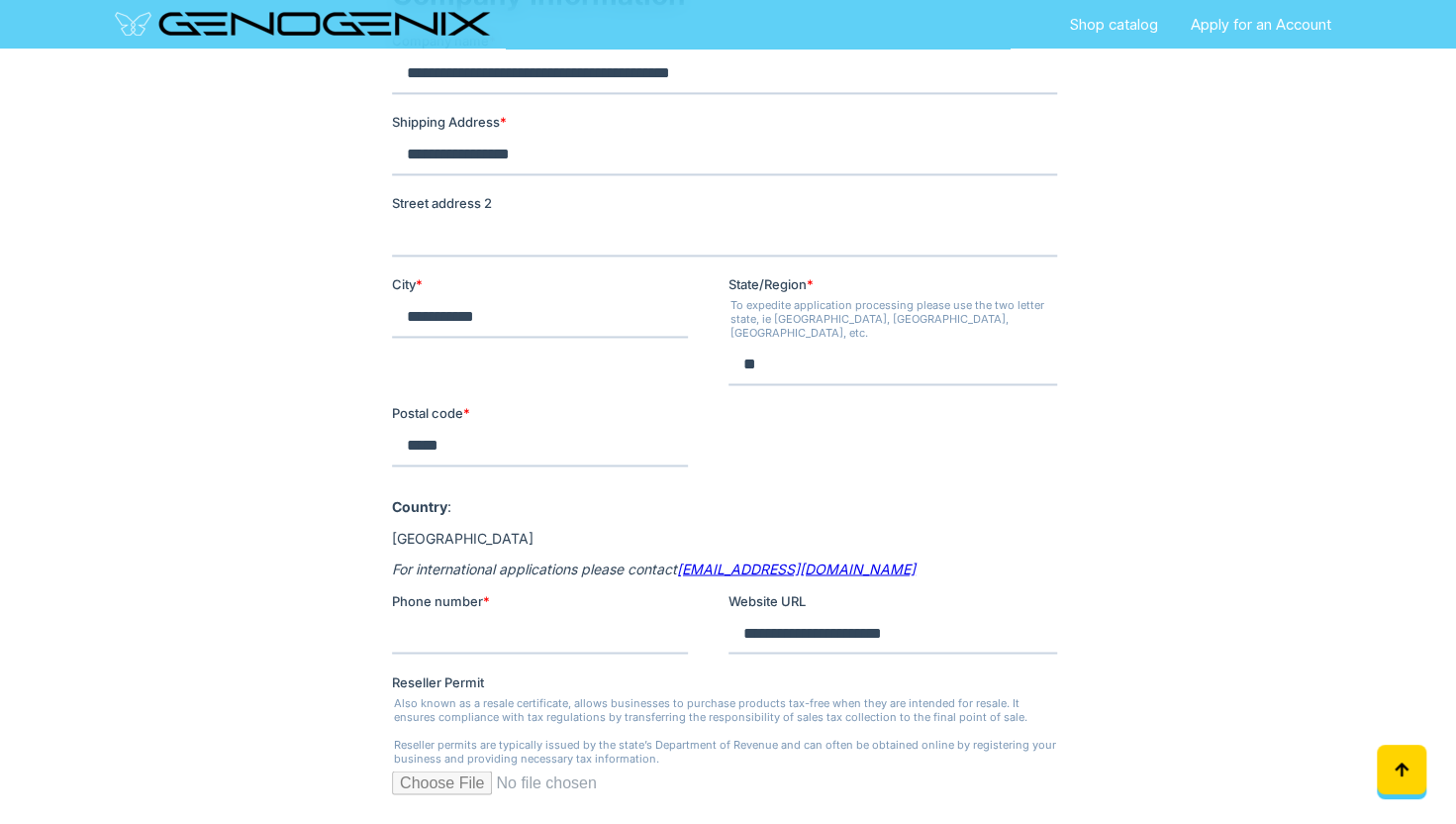 type on "*****" 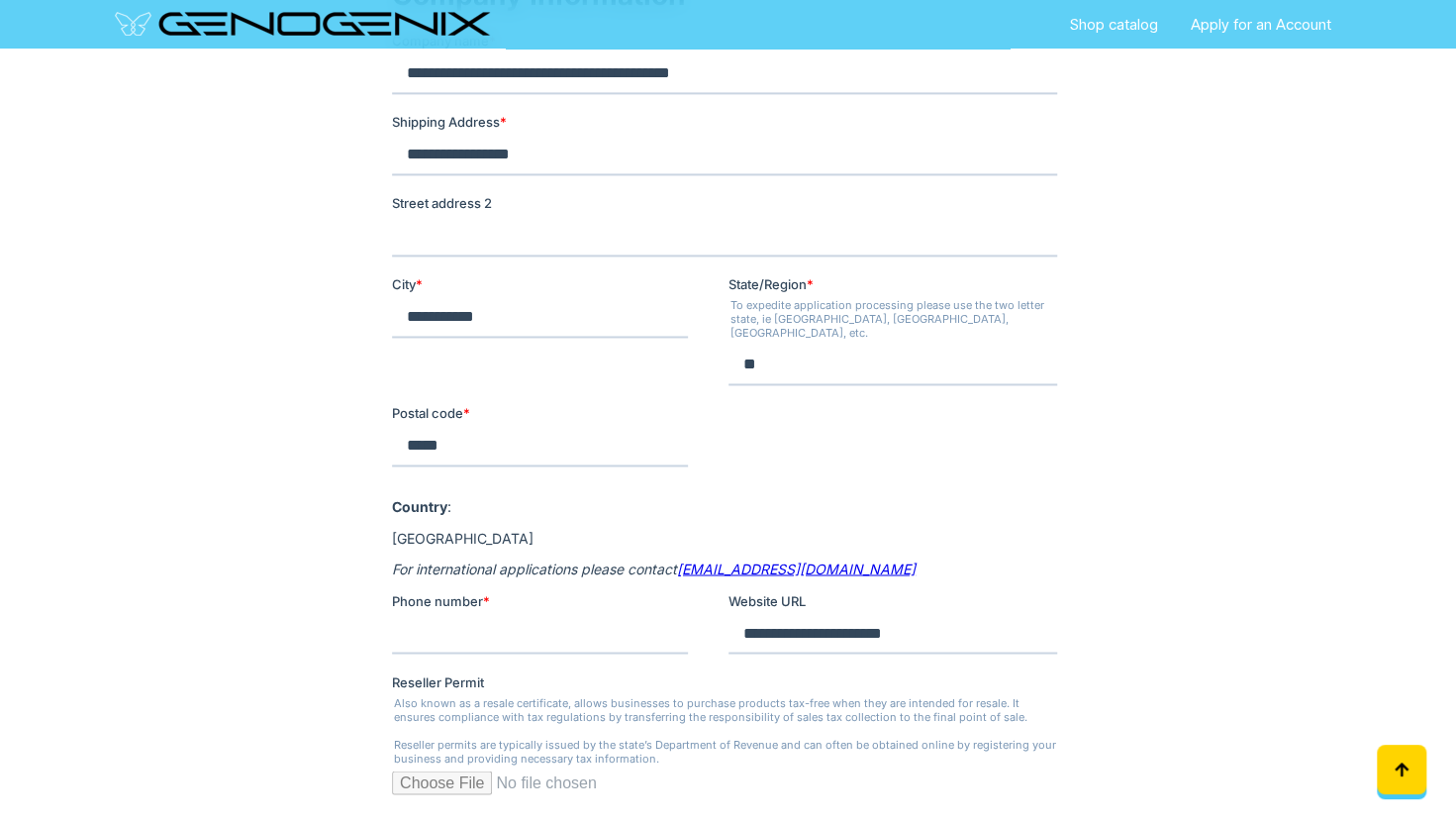 type on "**********" 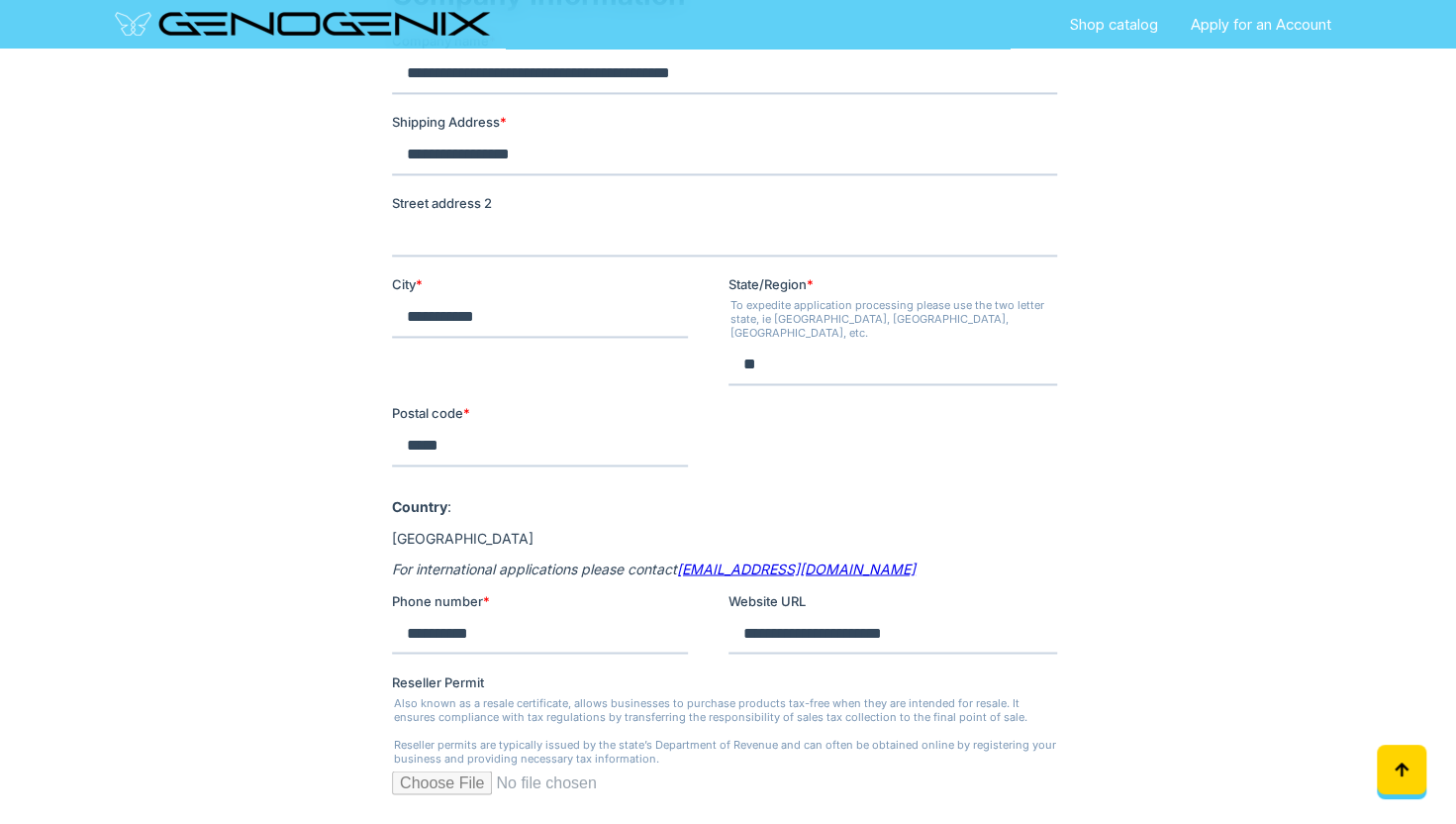 click at bounding box center (728, 81) 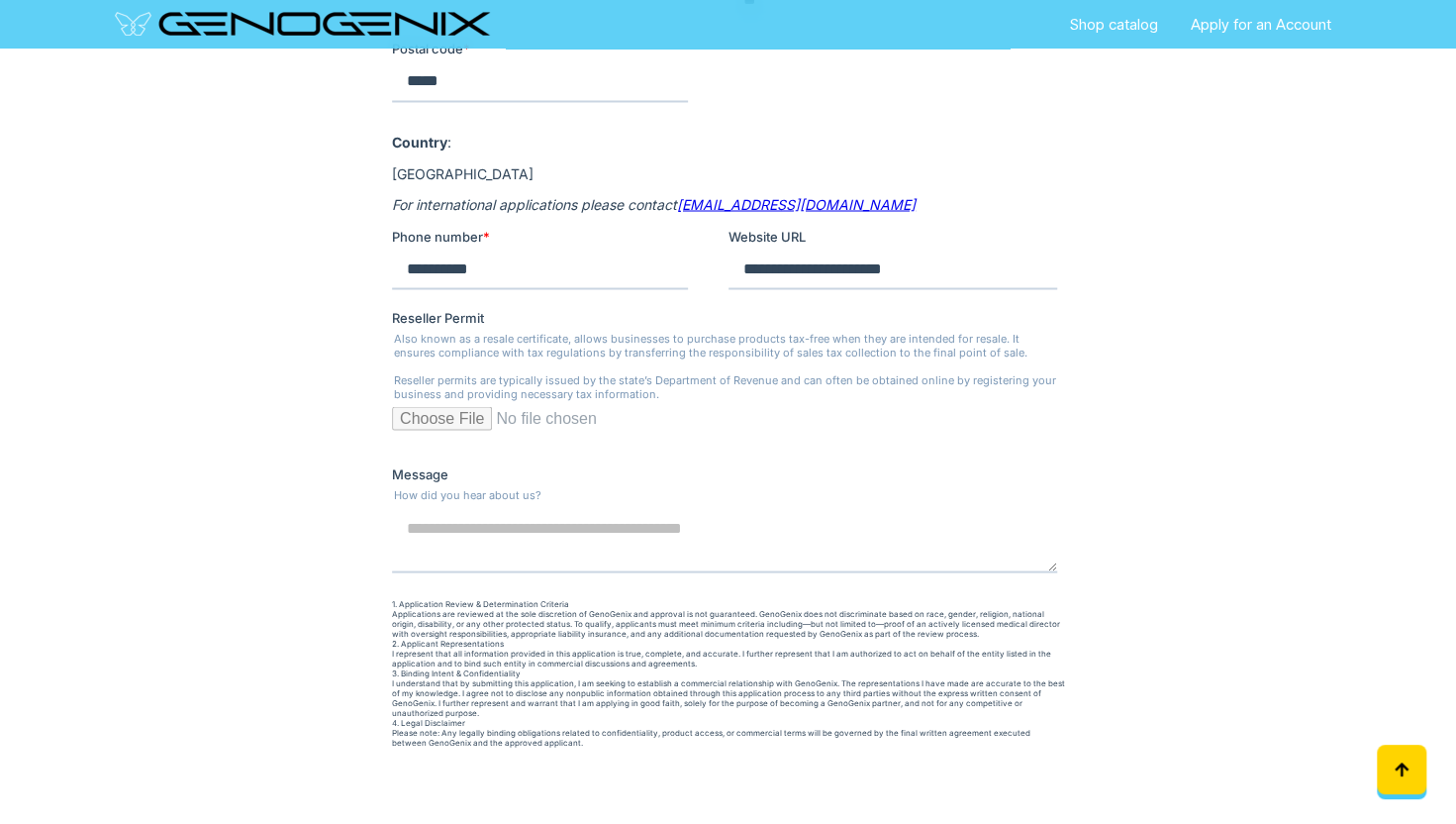 scroll, scrollTop: 2010, scrollLeft: 0, axis: vertical 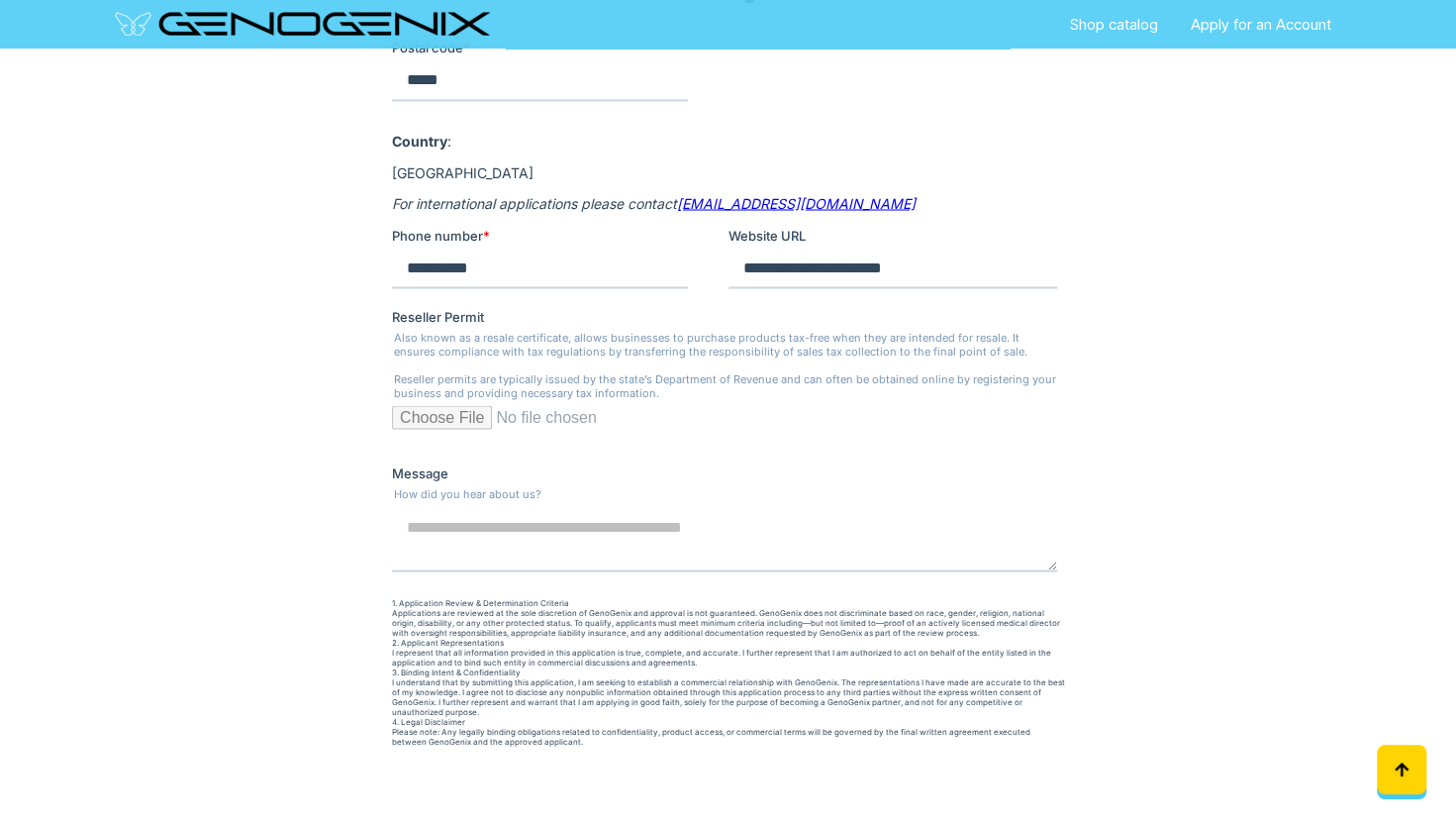 click on "Reseller Permit" at bounding box center (724, 425) 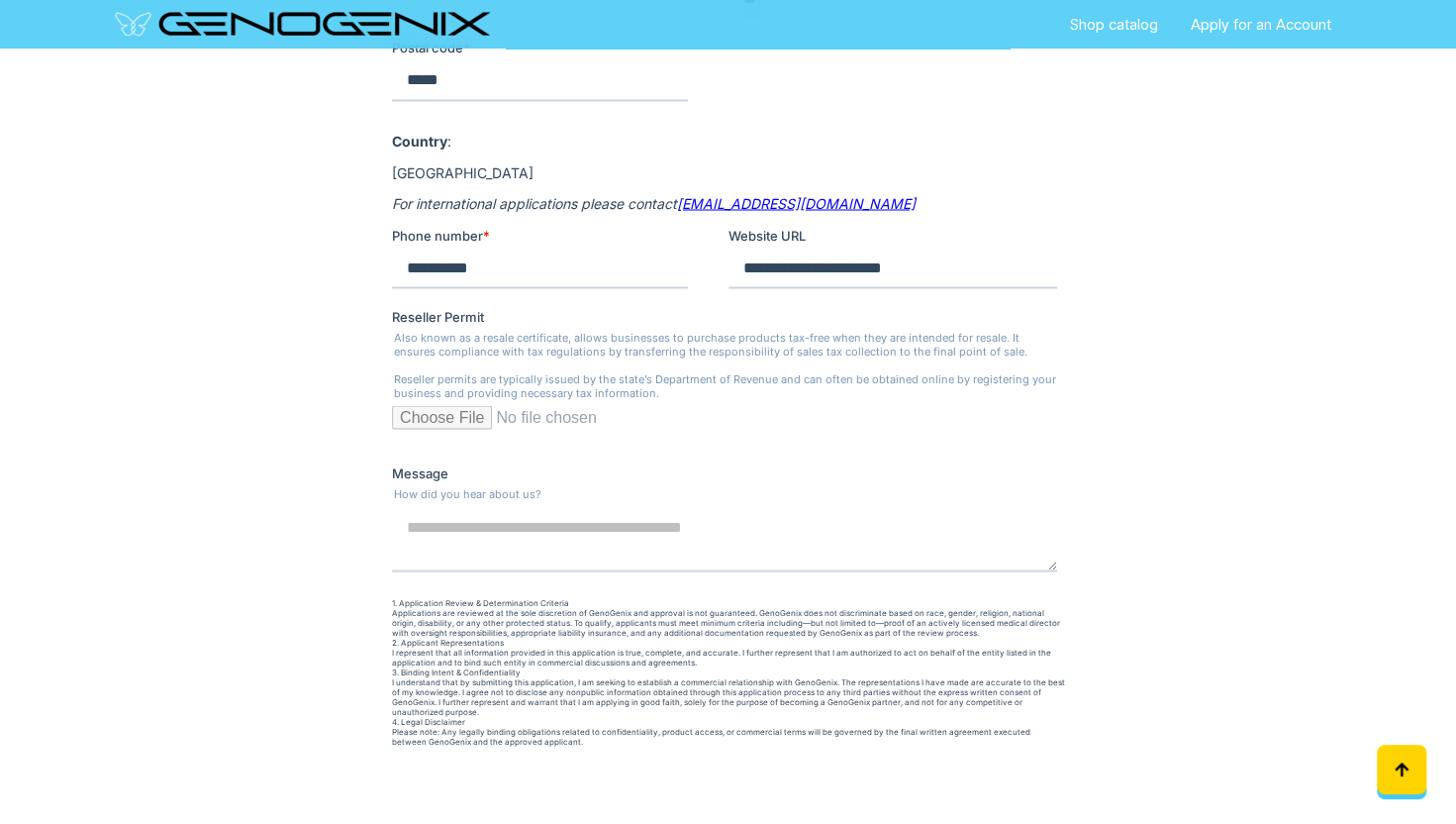 scroll, scrollTop: 1964, scrollLeft: 0, axis: vertical 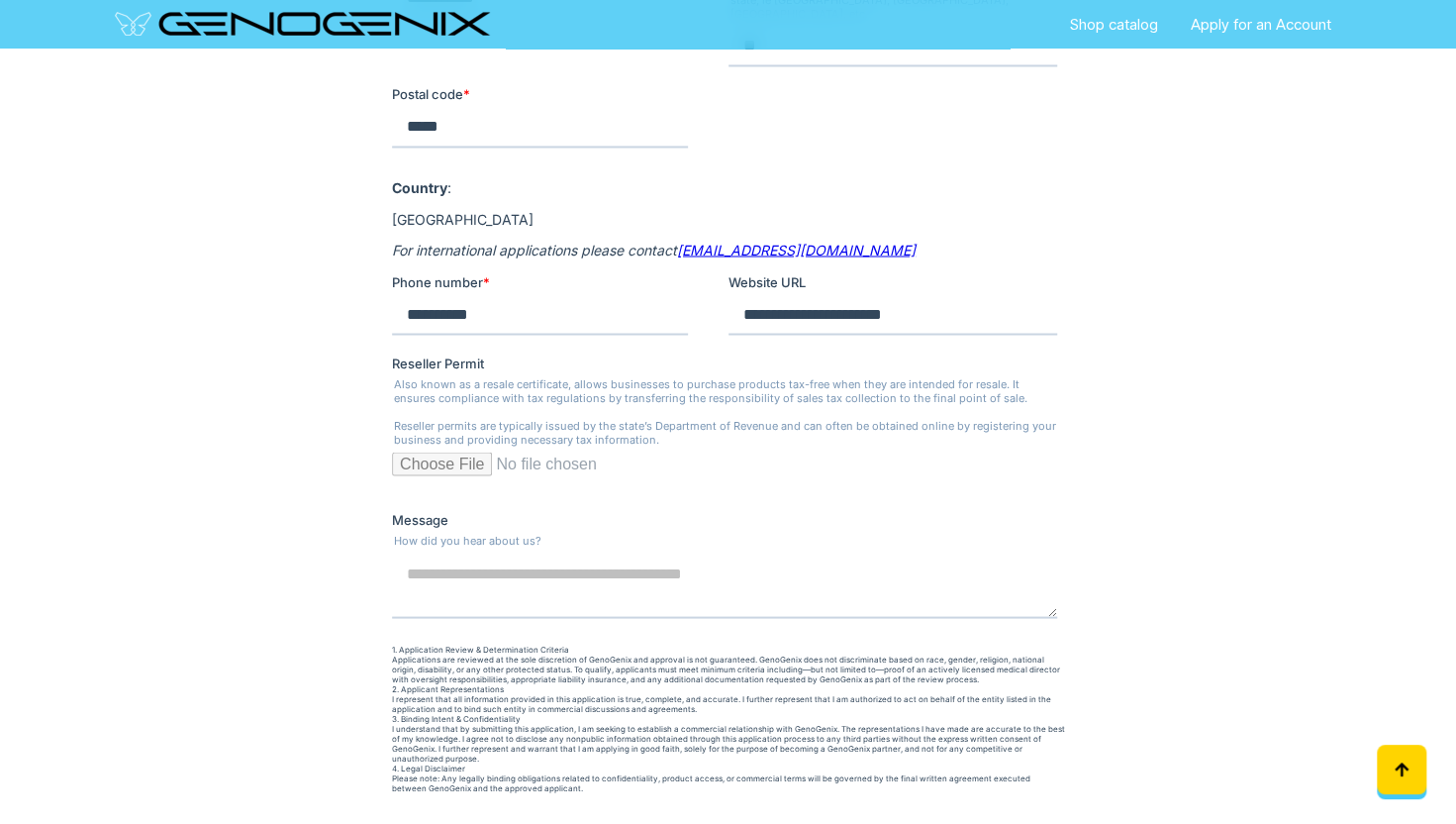 click on "******" at bounding box center [430, 854] 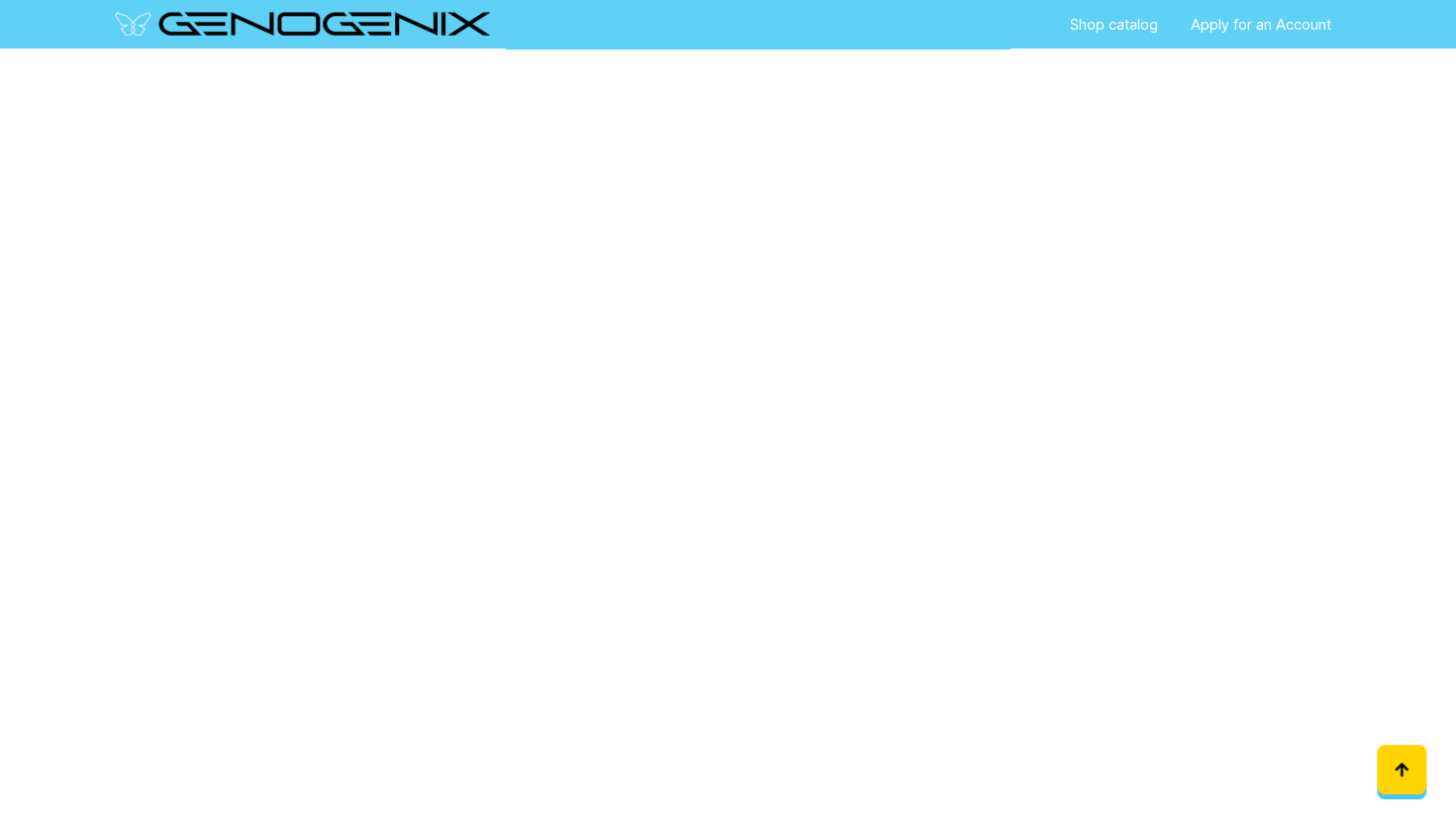 scroll, scrollTop: 687, scrollLeft: 0, axis: vertical 